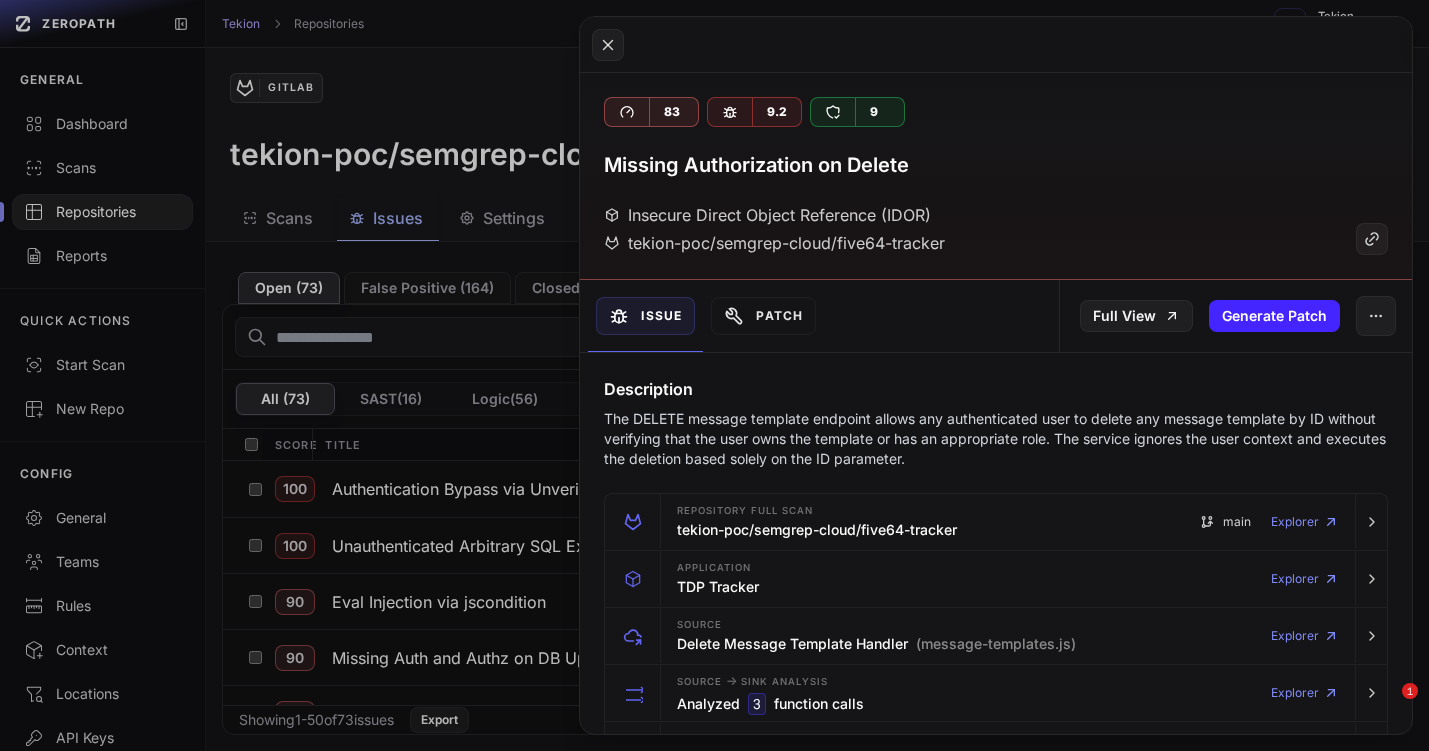 scroll, scrollTop: 0, scrollLeft: 0, axis: both 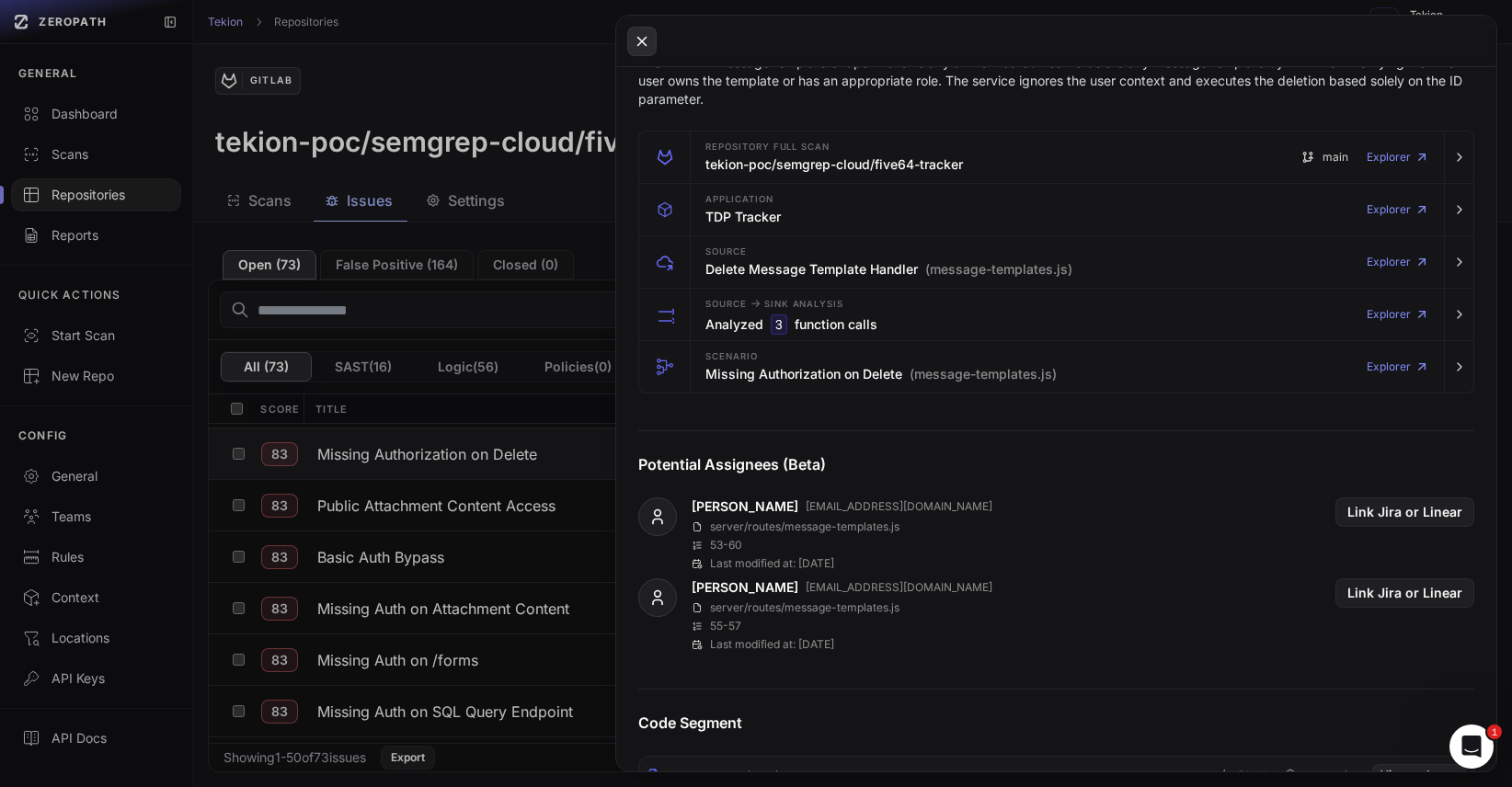 click 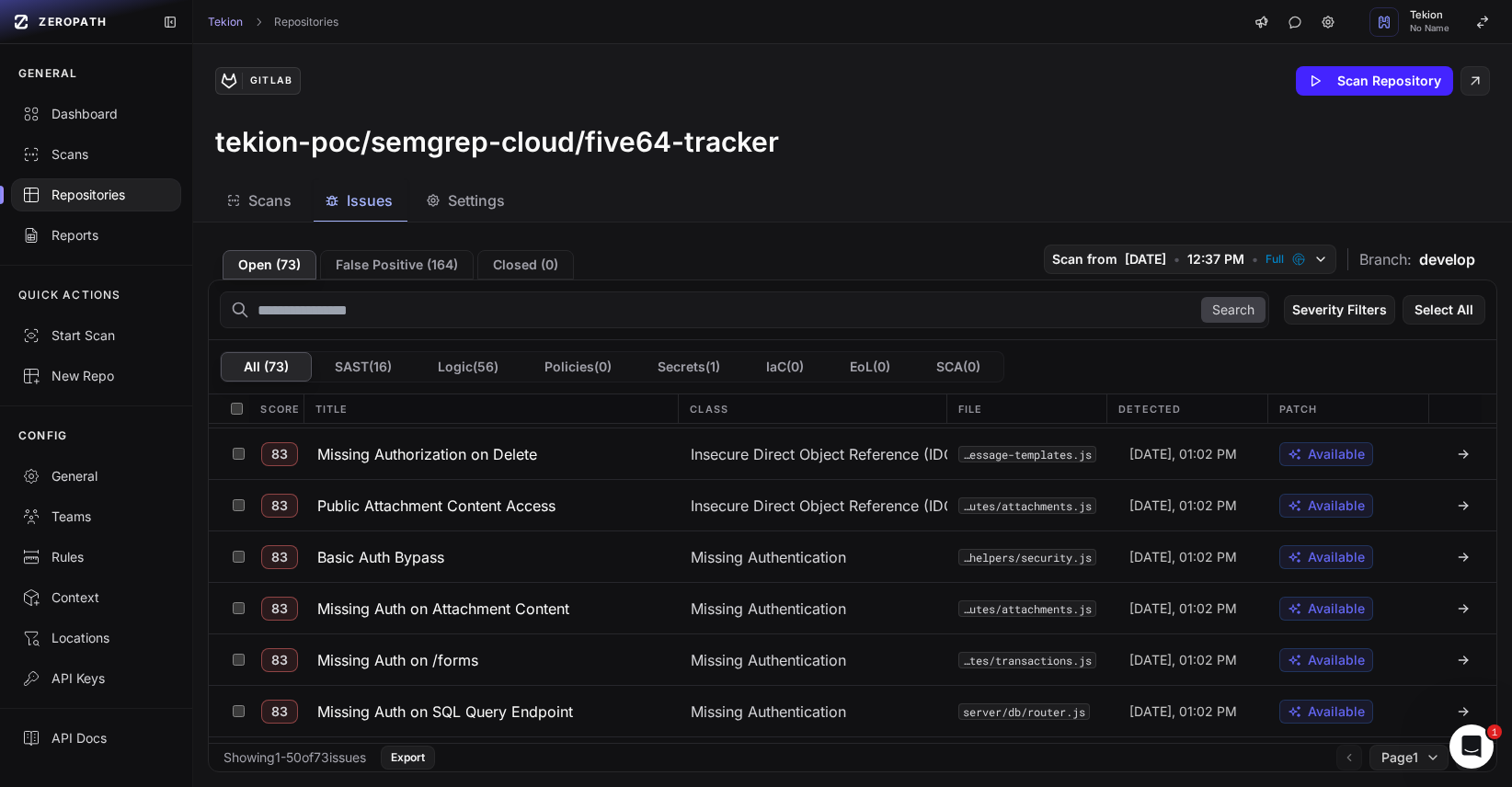 click on "Title" at bounding box center [491, 408] 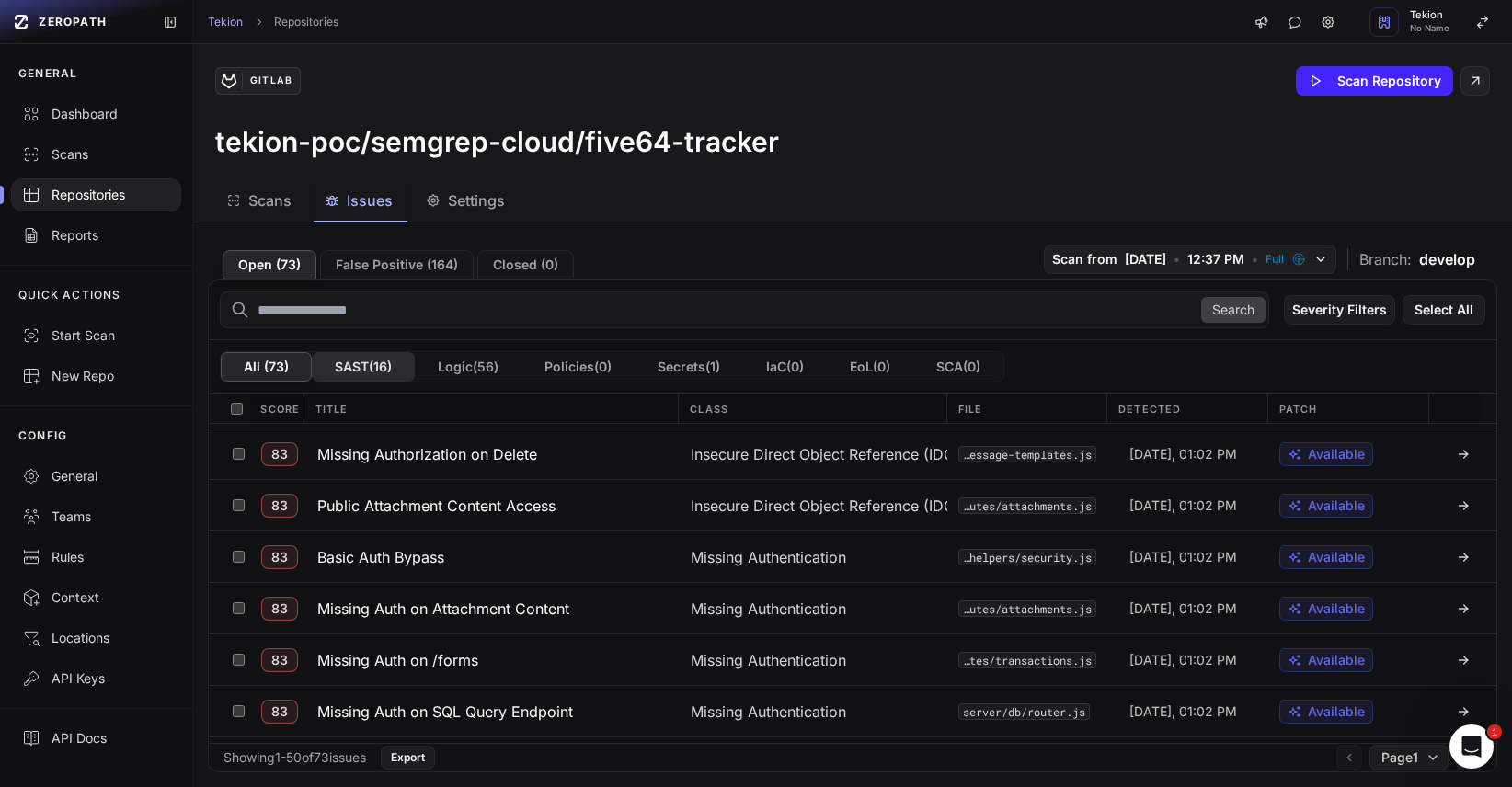click on "SAST  ( 16 )" at bounding box center [363, 367] 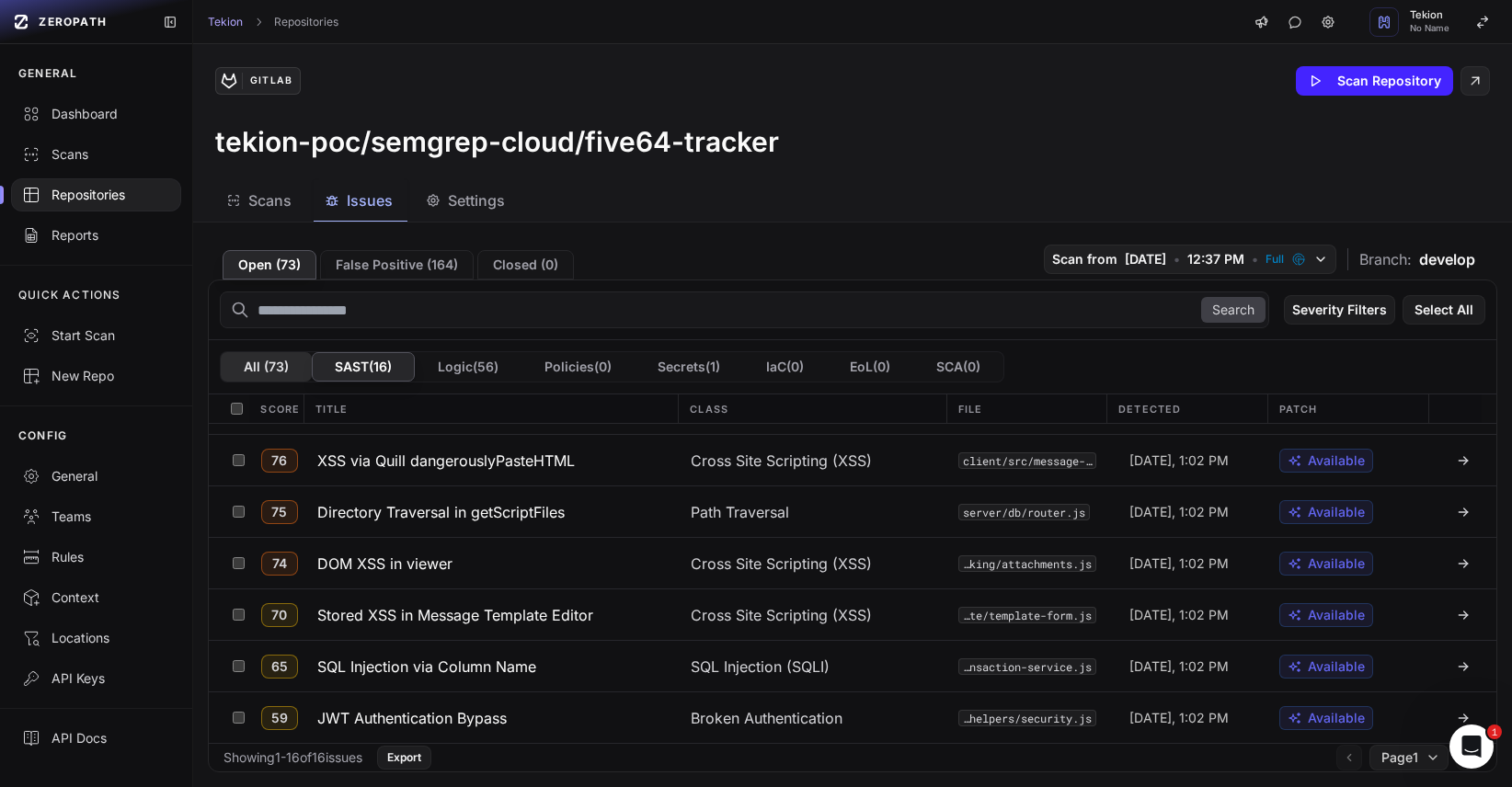click on "All ( 73 )" at bounding box center [266, 367] 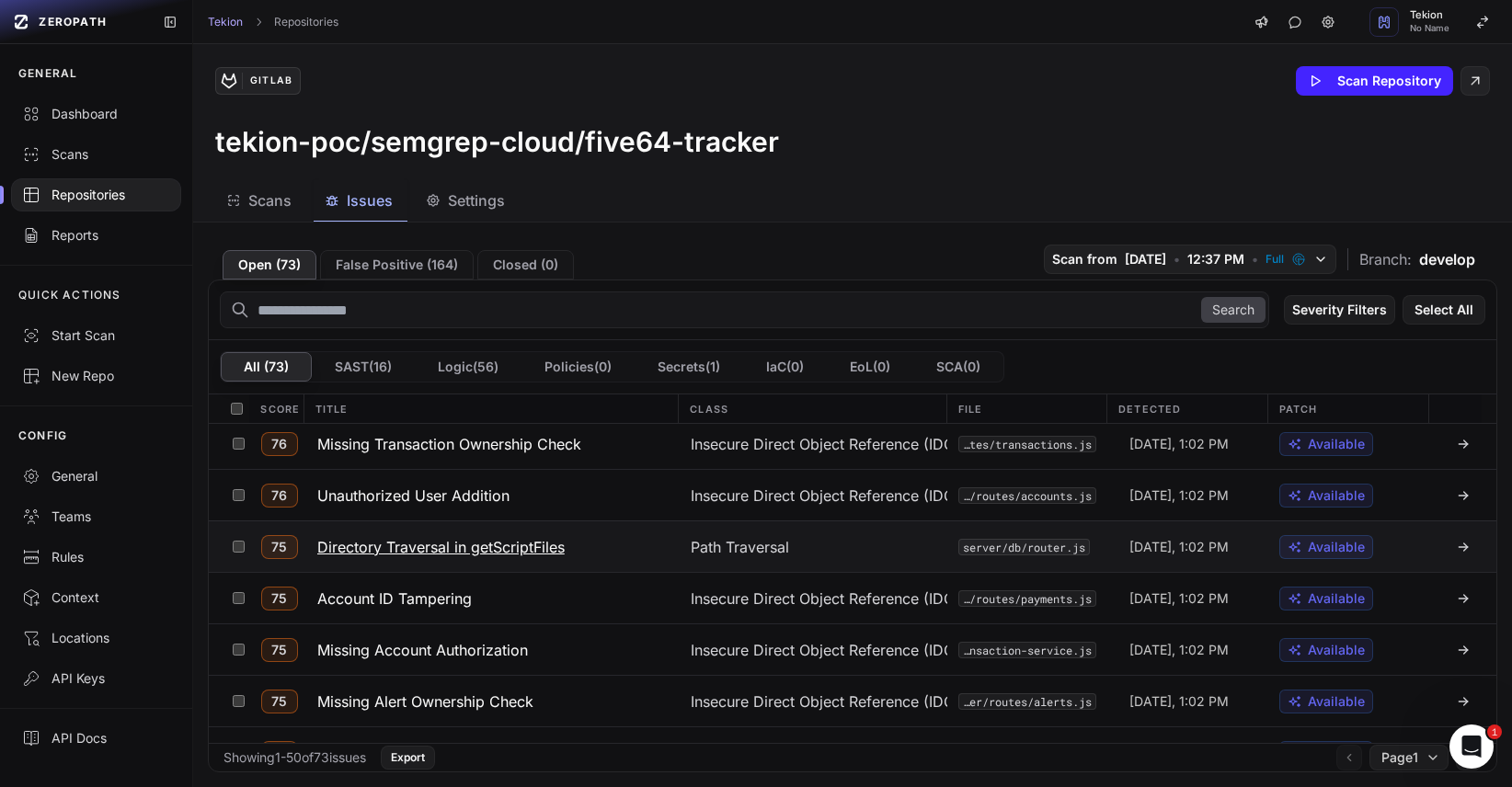 click on "Directory Traversal in getScriptFiles" at bounding box center (441, 547) 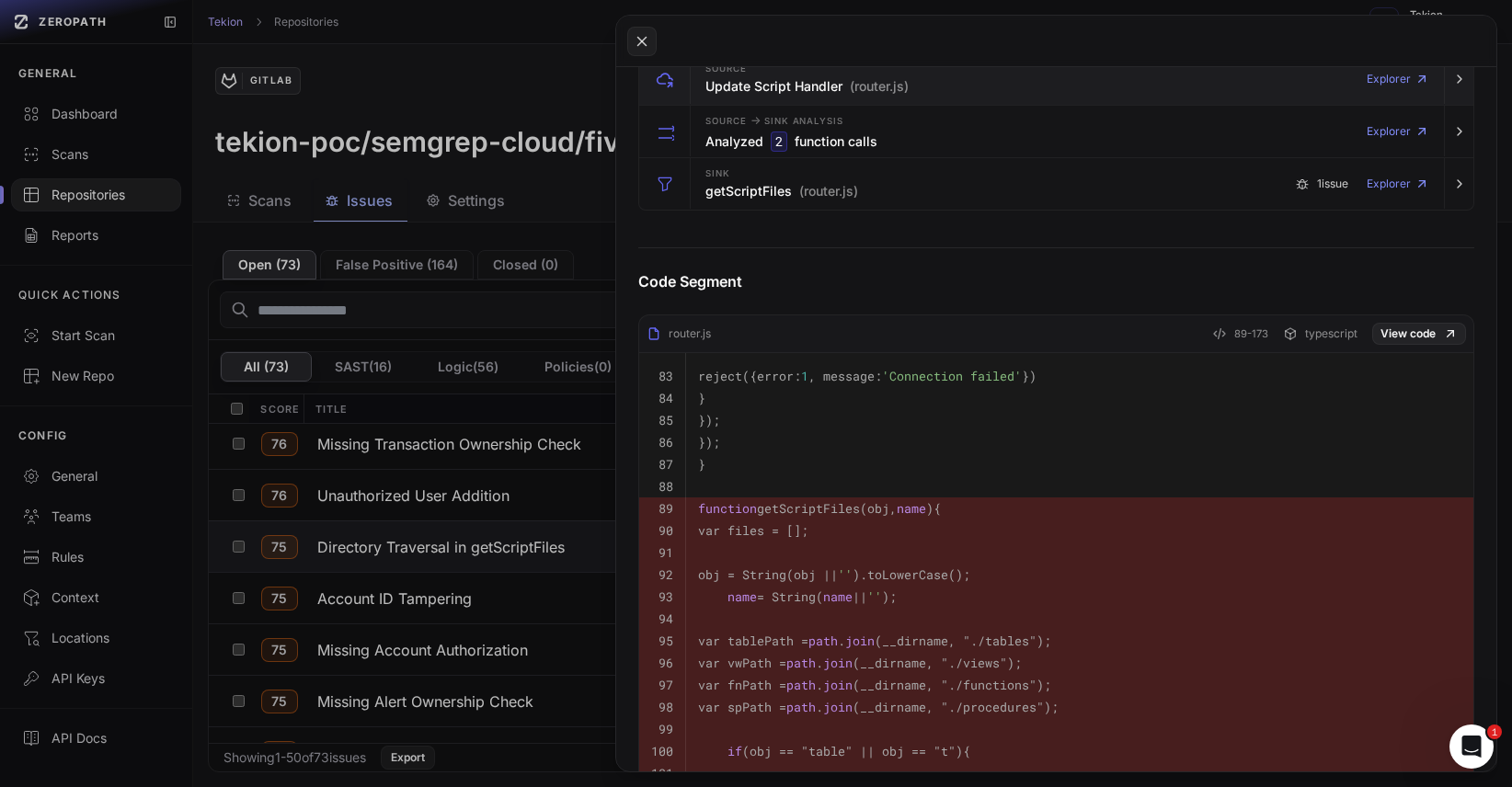 scroll, scrollTop: 490, scrollLeft: 0, axis: vertical 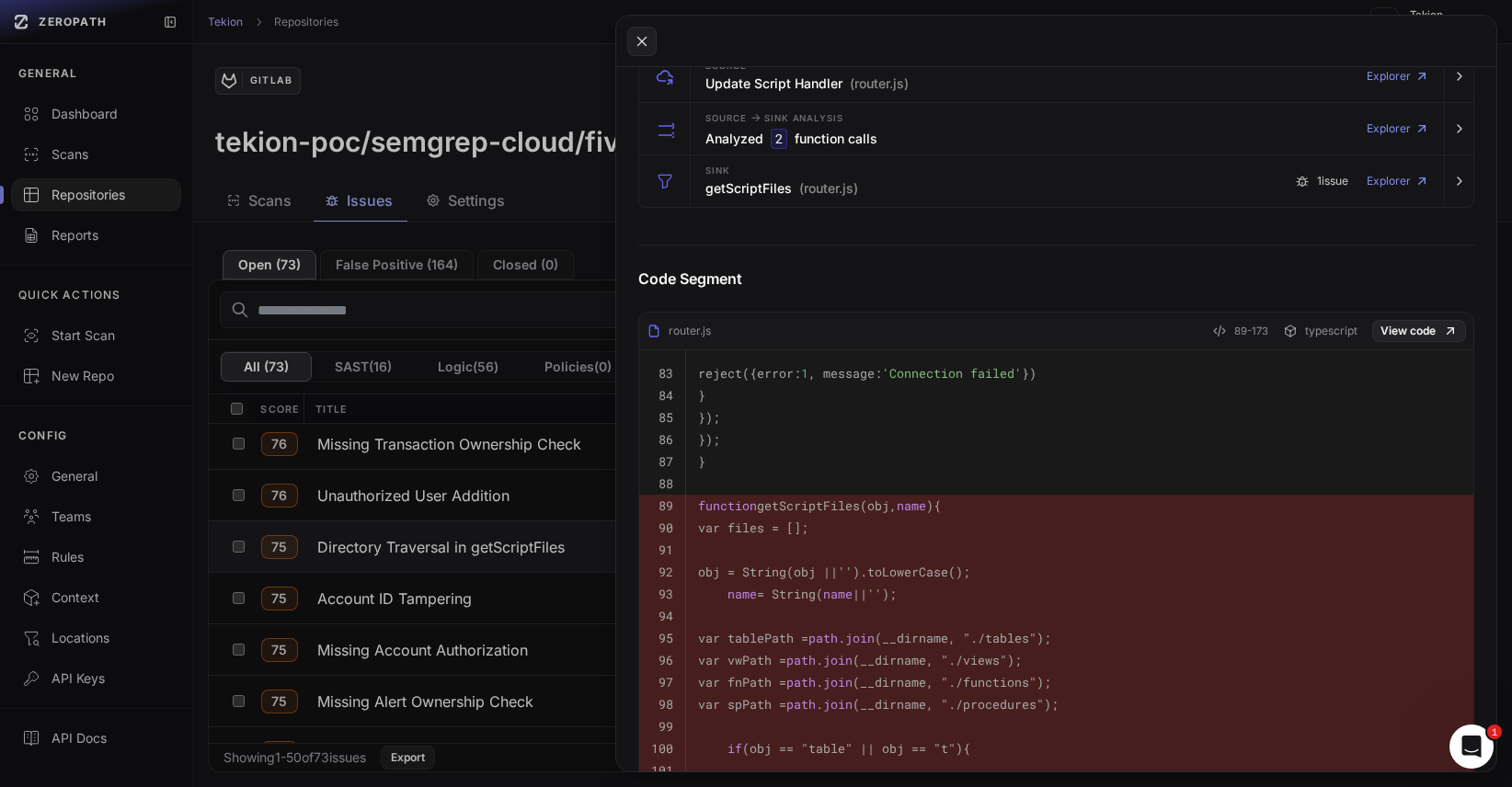 click on "router.js     89-173     typescript   View code" at bounding box center [1056, 335] 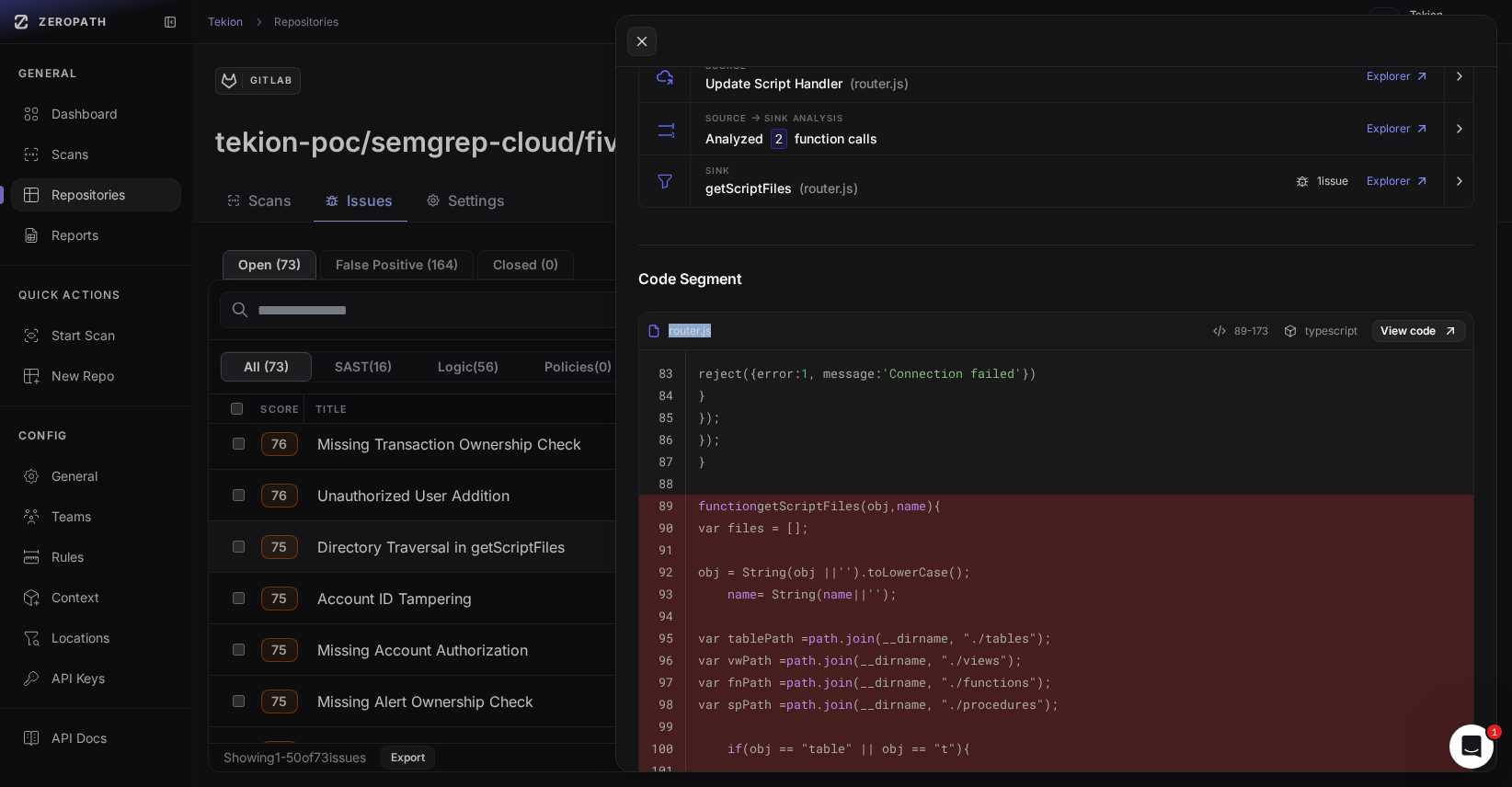 drag, startPoint x: 669, startPoint y: 333, endPoint x: 710, endPoint y: 332, distance: 41.01219 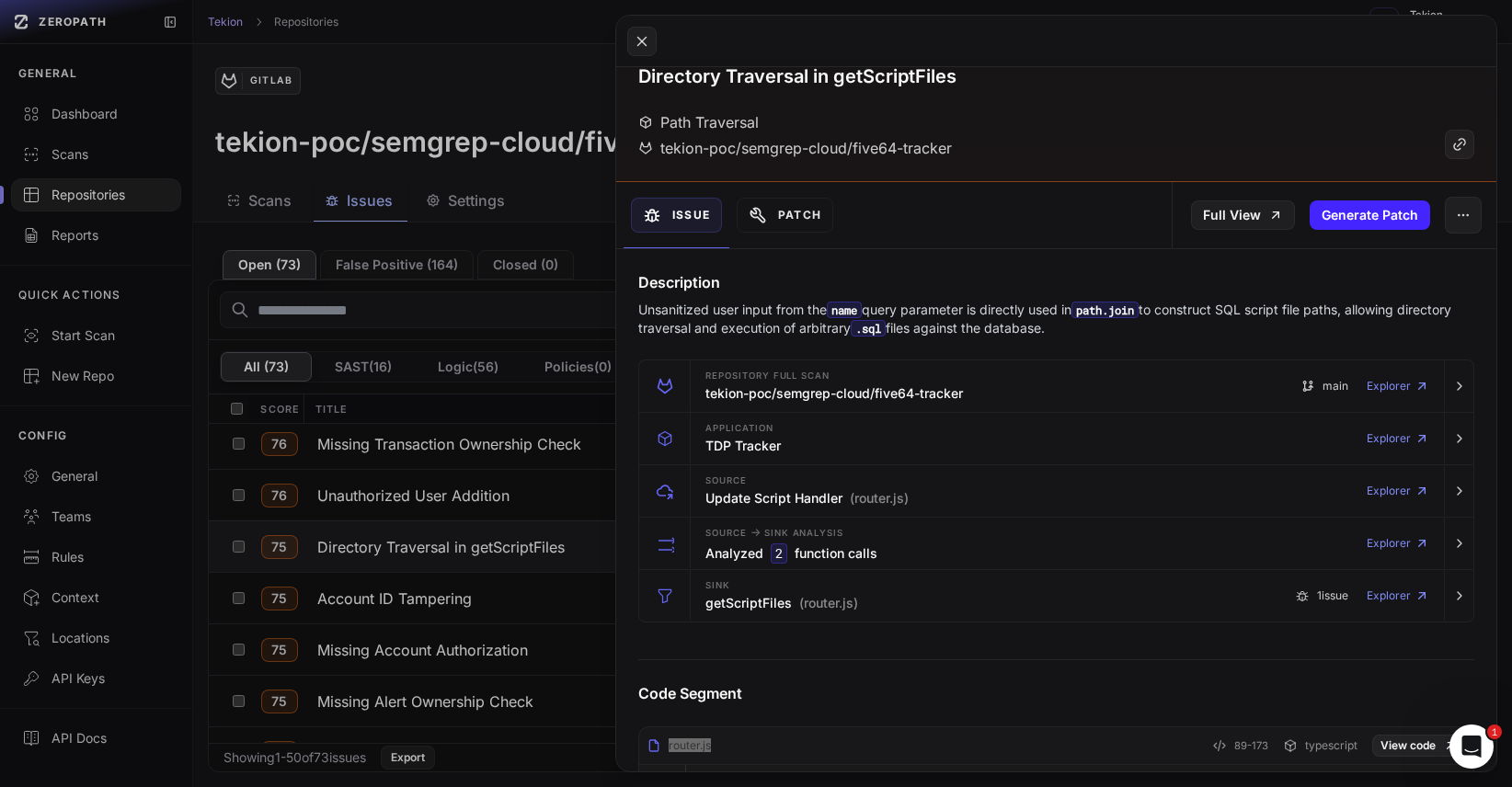 scroll, scrollTop: 69, scrollLeft: 0, axis: vertical 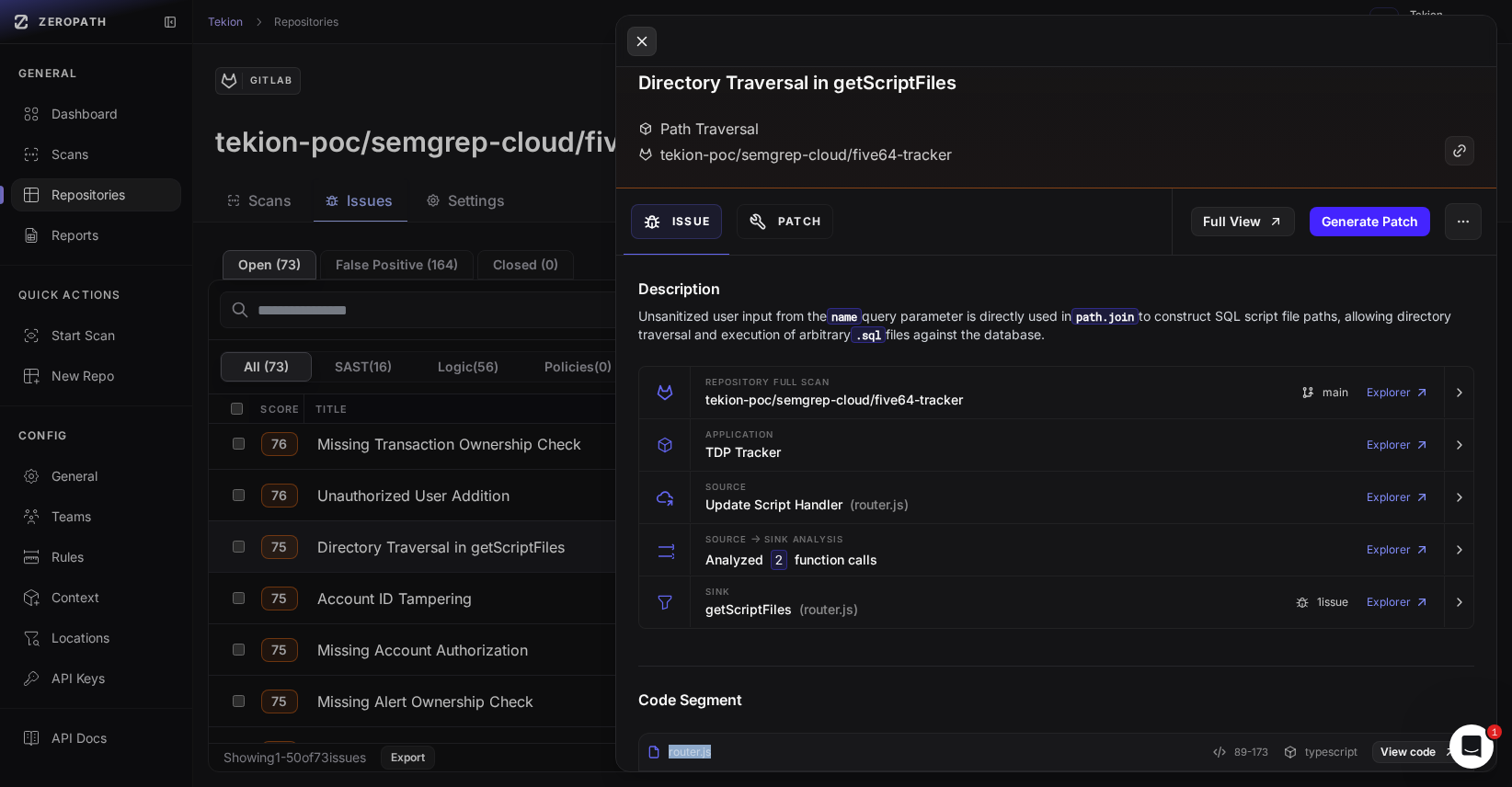 click 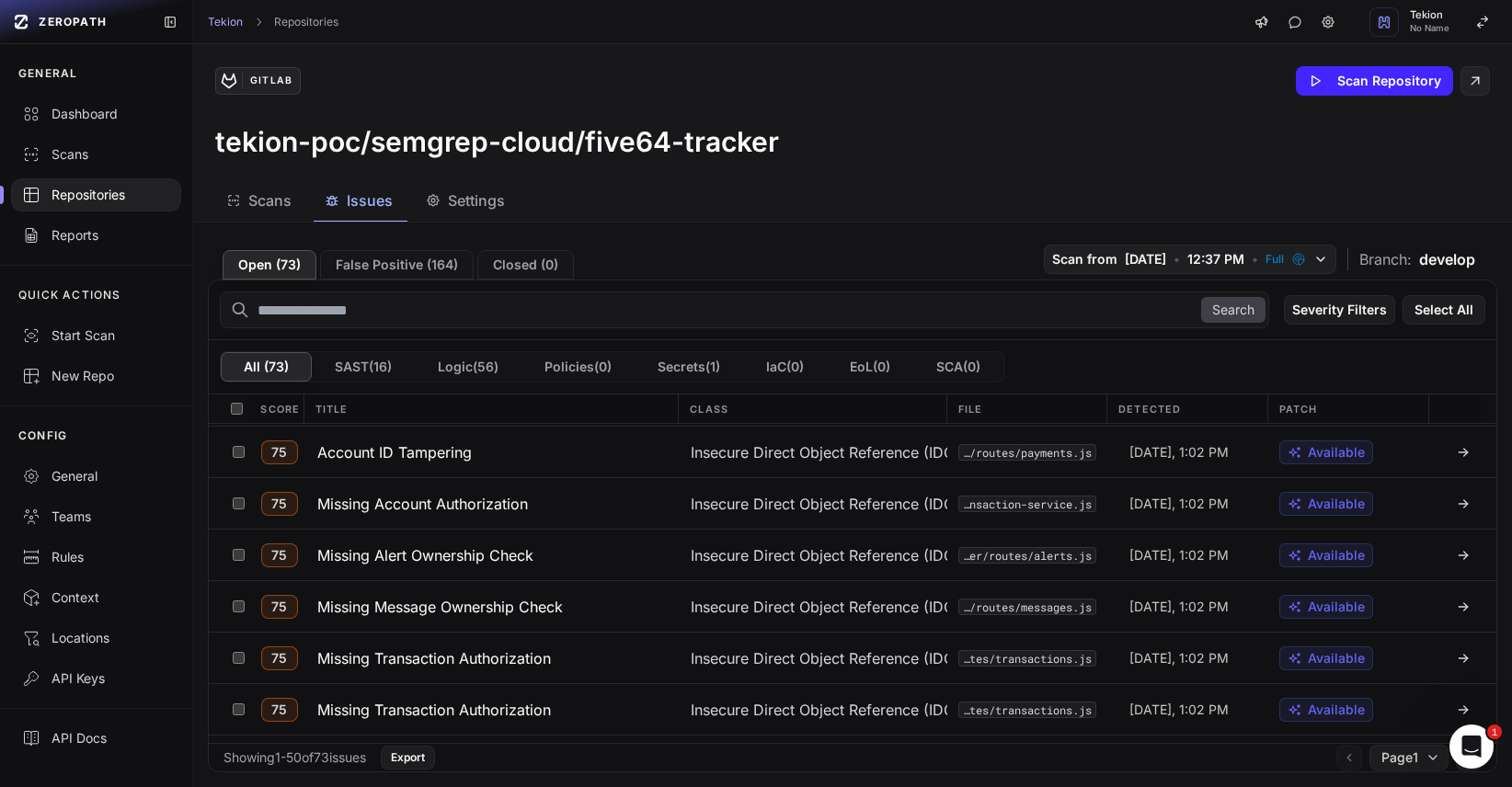scroll, scrollTop: 2119, scrollLeft: 0, axis: vertical 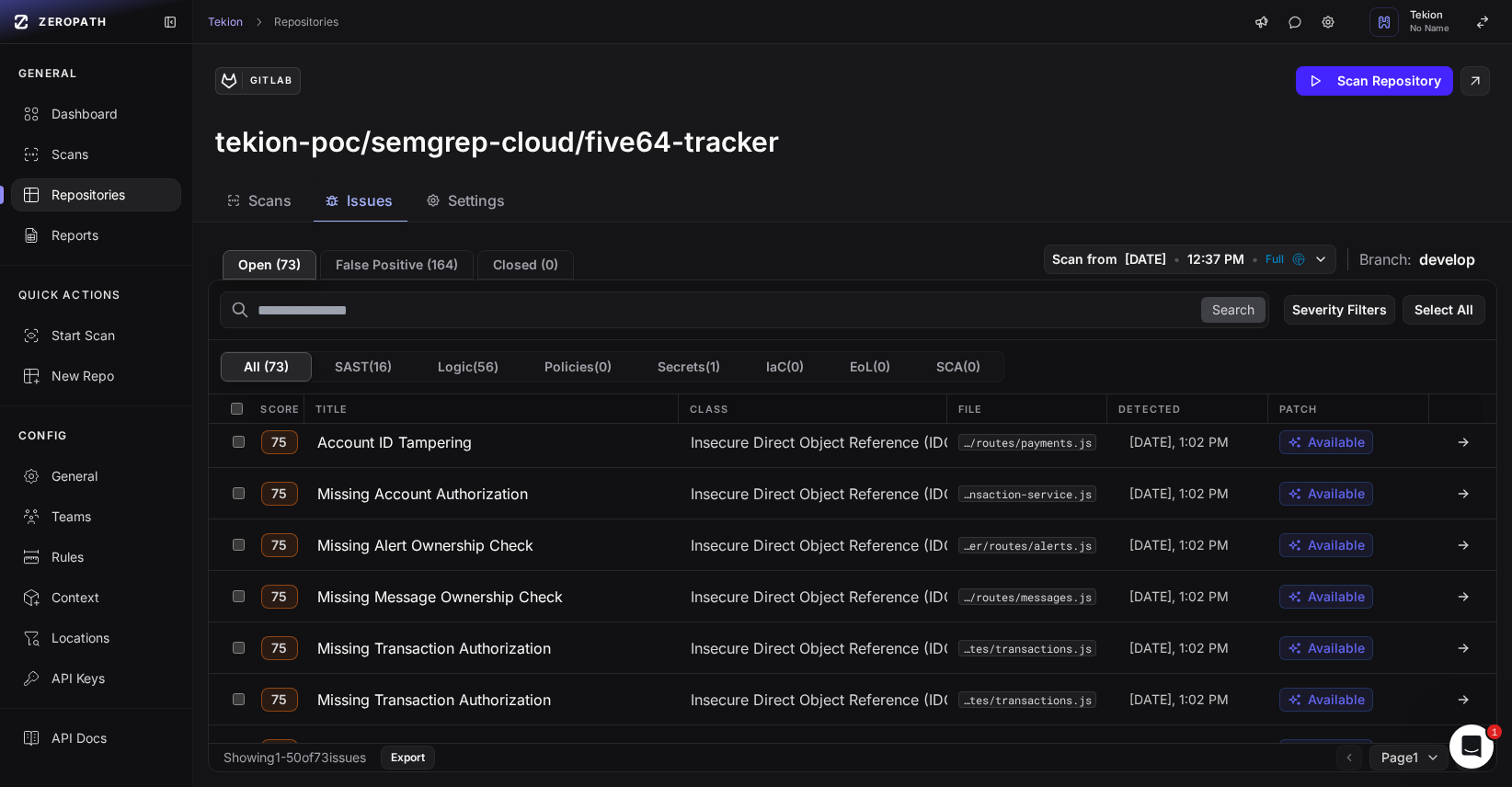 click on "Missing Account Authorization" at bounding box center (422, 494) 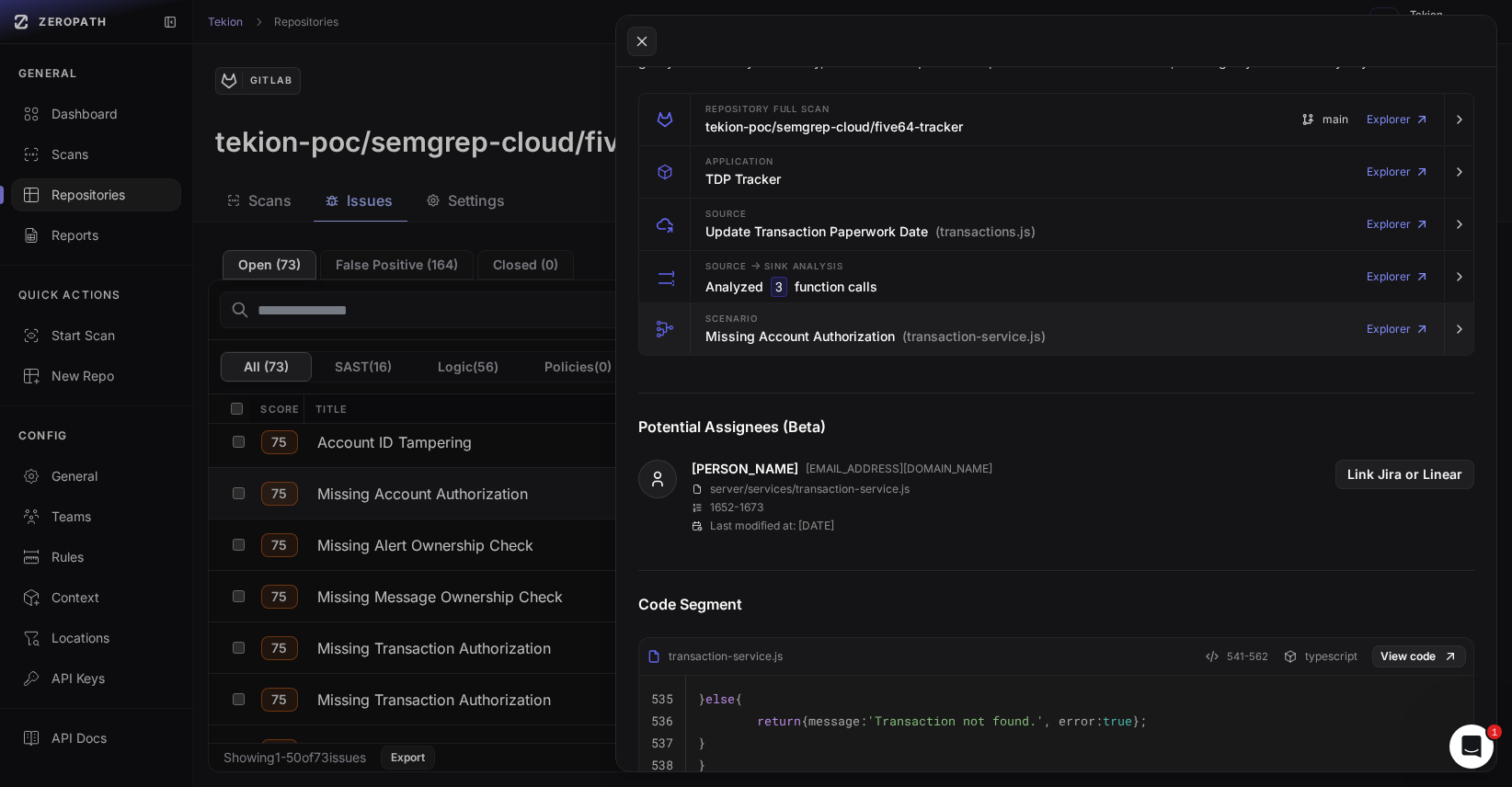 scroll, scrollTop: 371, scrollLeft: 0, axis: vertical 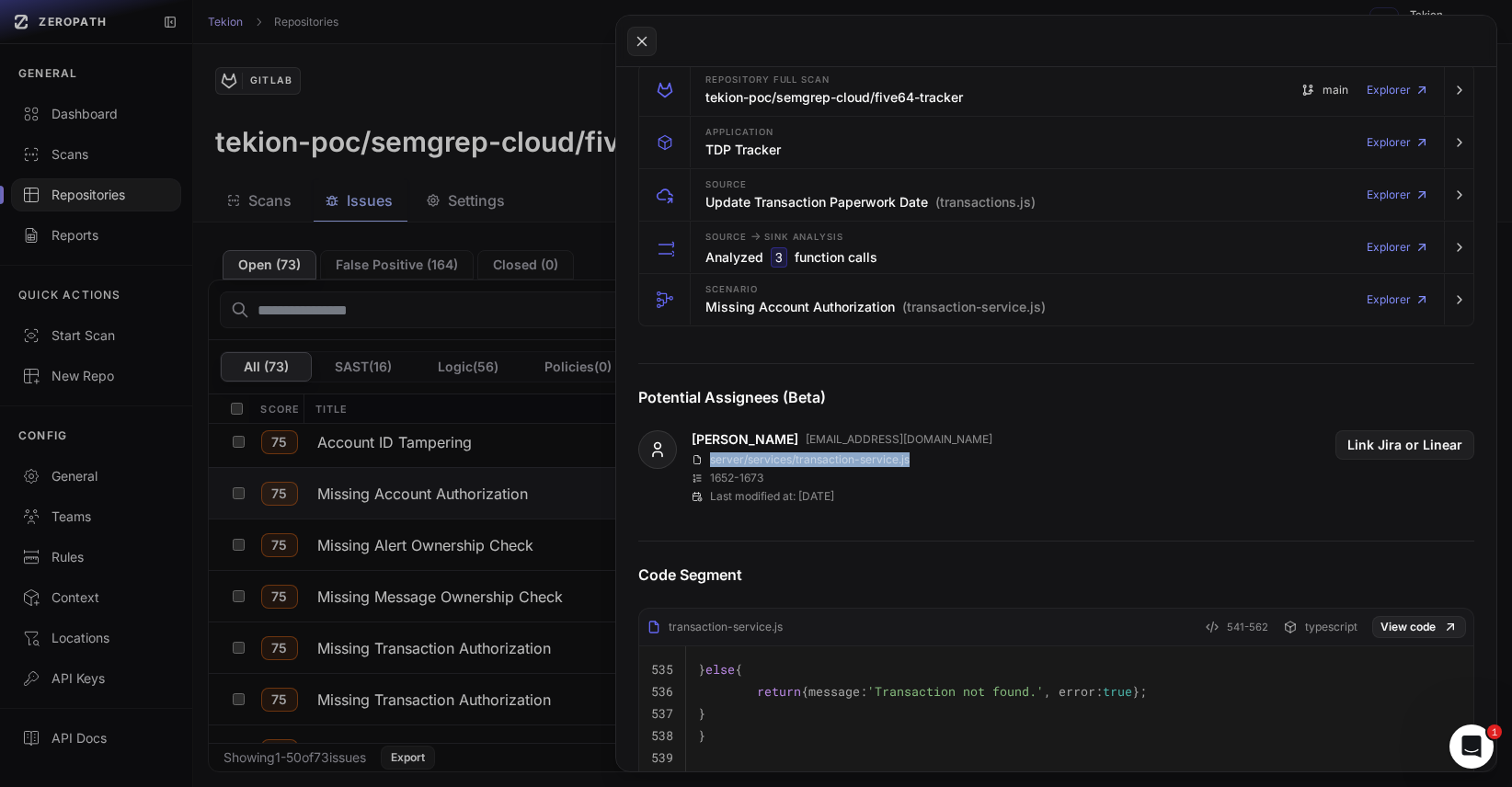 drag, startPoint x: 711, startPoint y: 461, endPoint x: 916, endPoint y: 455, distance: 205.0878 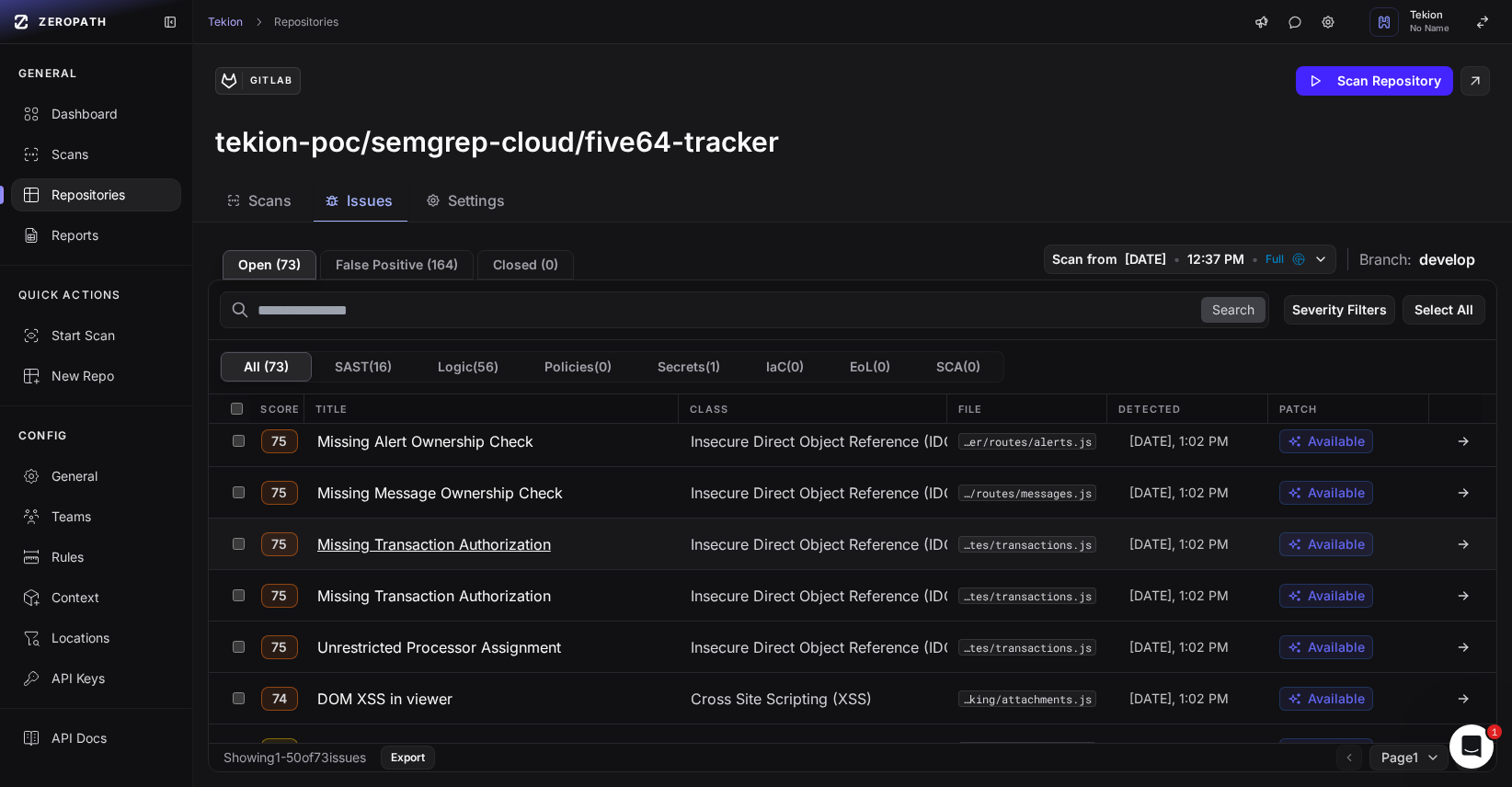 scroll, scrollTop: 2255, scrollLeft: 0, axis: vertical 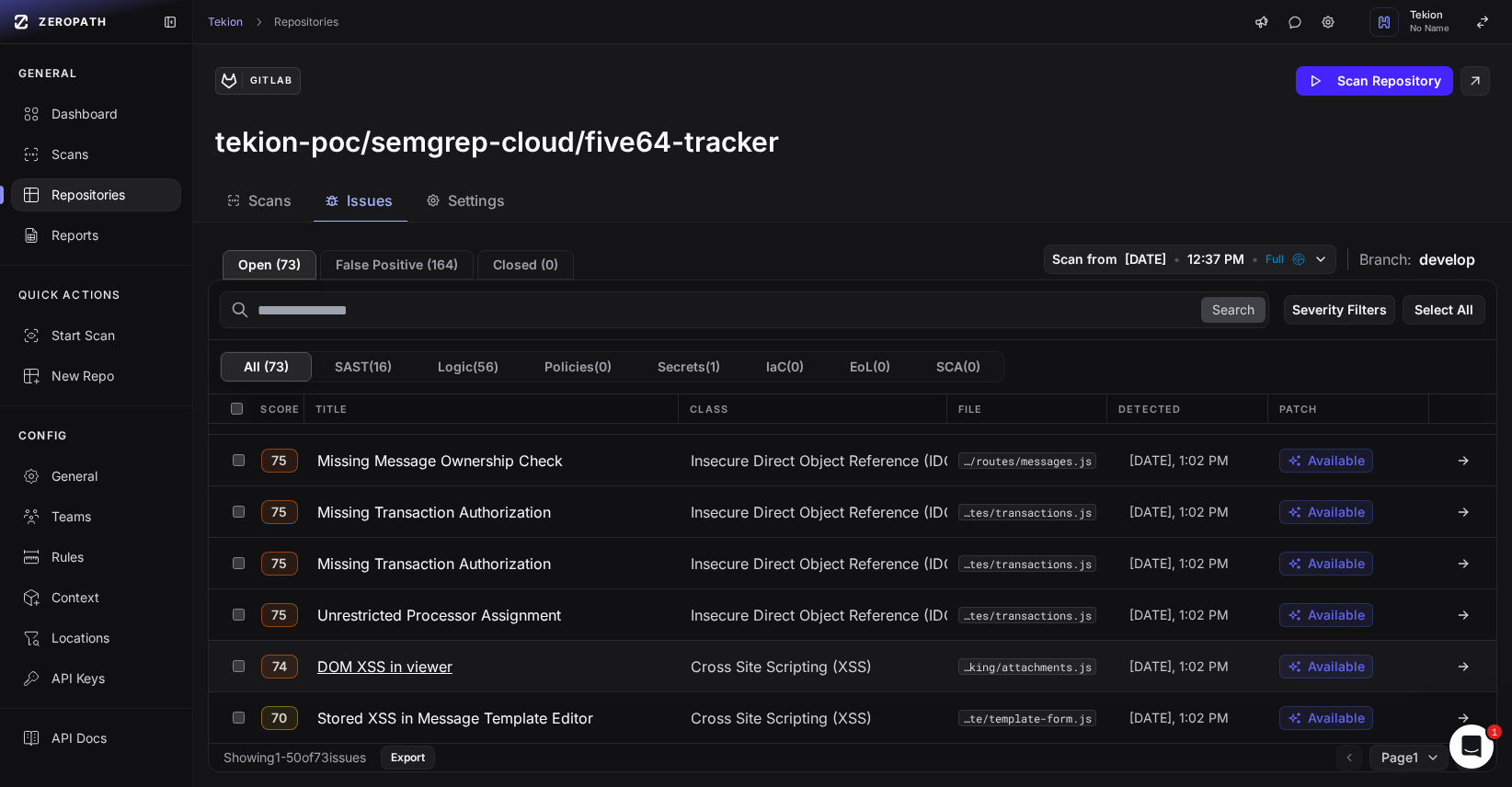 click on "DOM XSS in viewer" at bounding box center [384, 667] 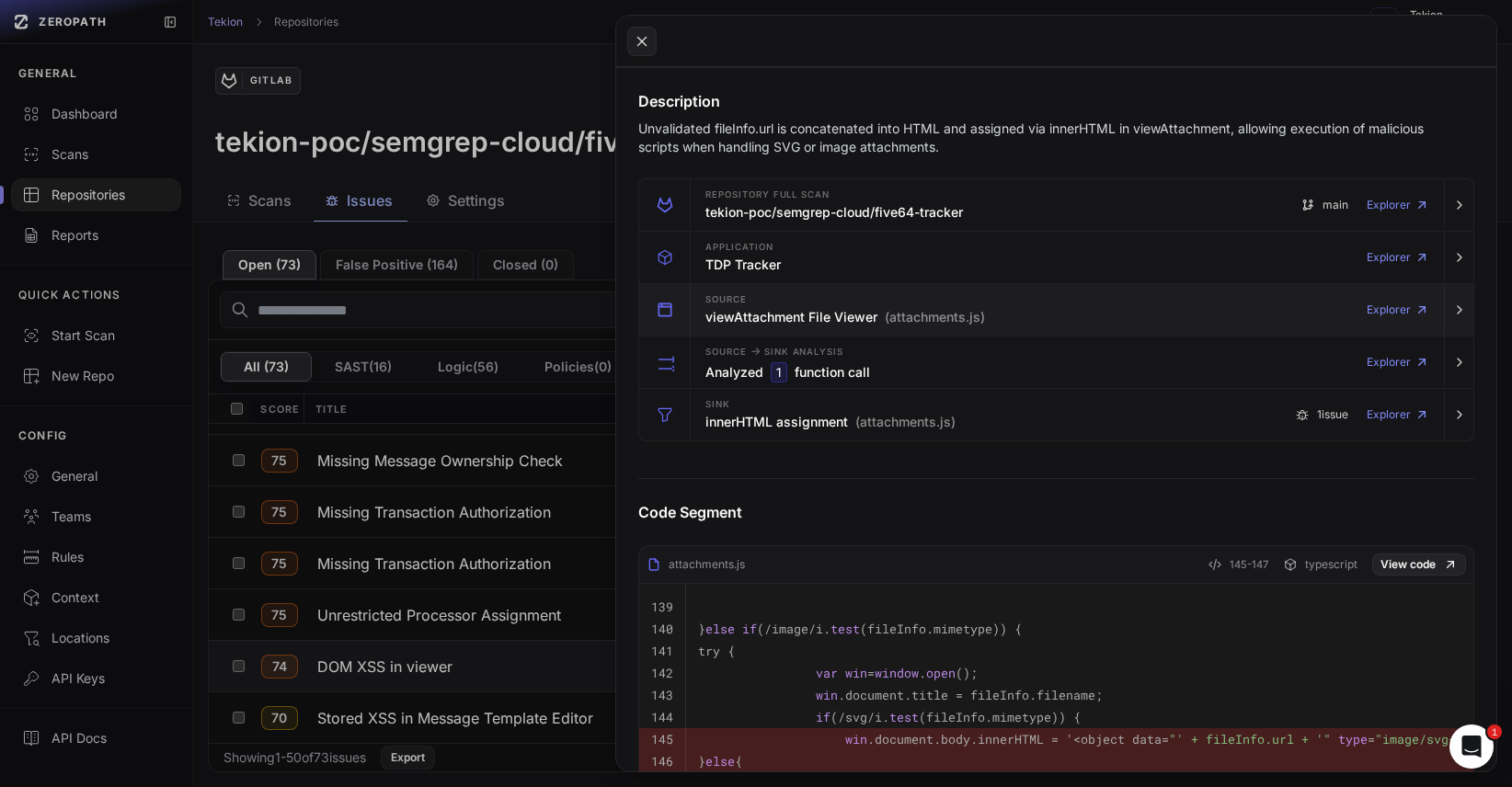 scroll, scrollTop: 258, scrollLeft: 0, axis: vertical 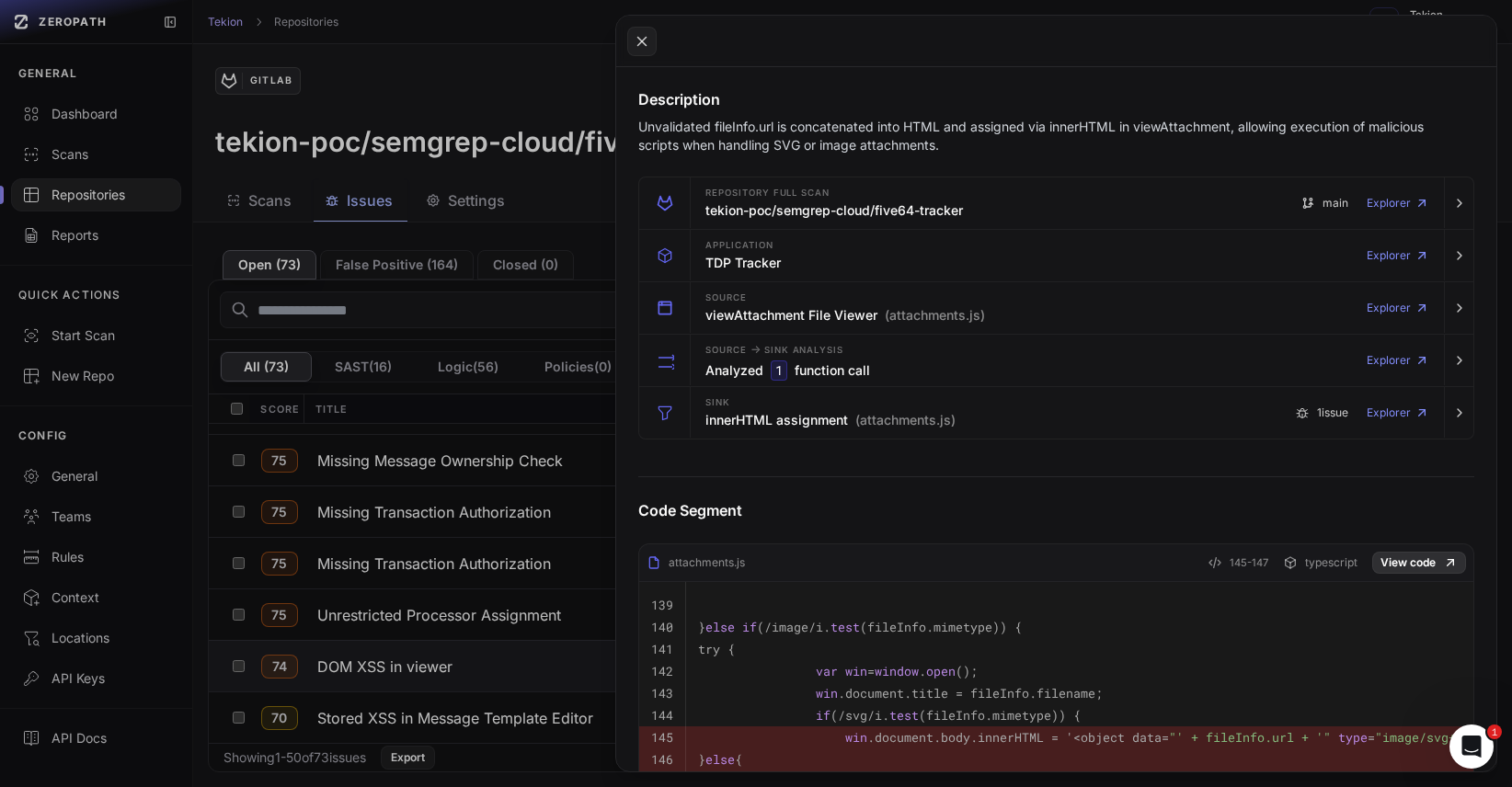 click on "View code" at bounding box center [1419, 563] 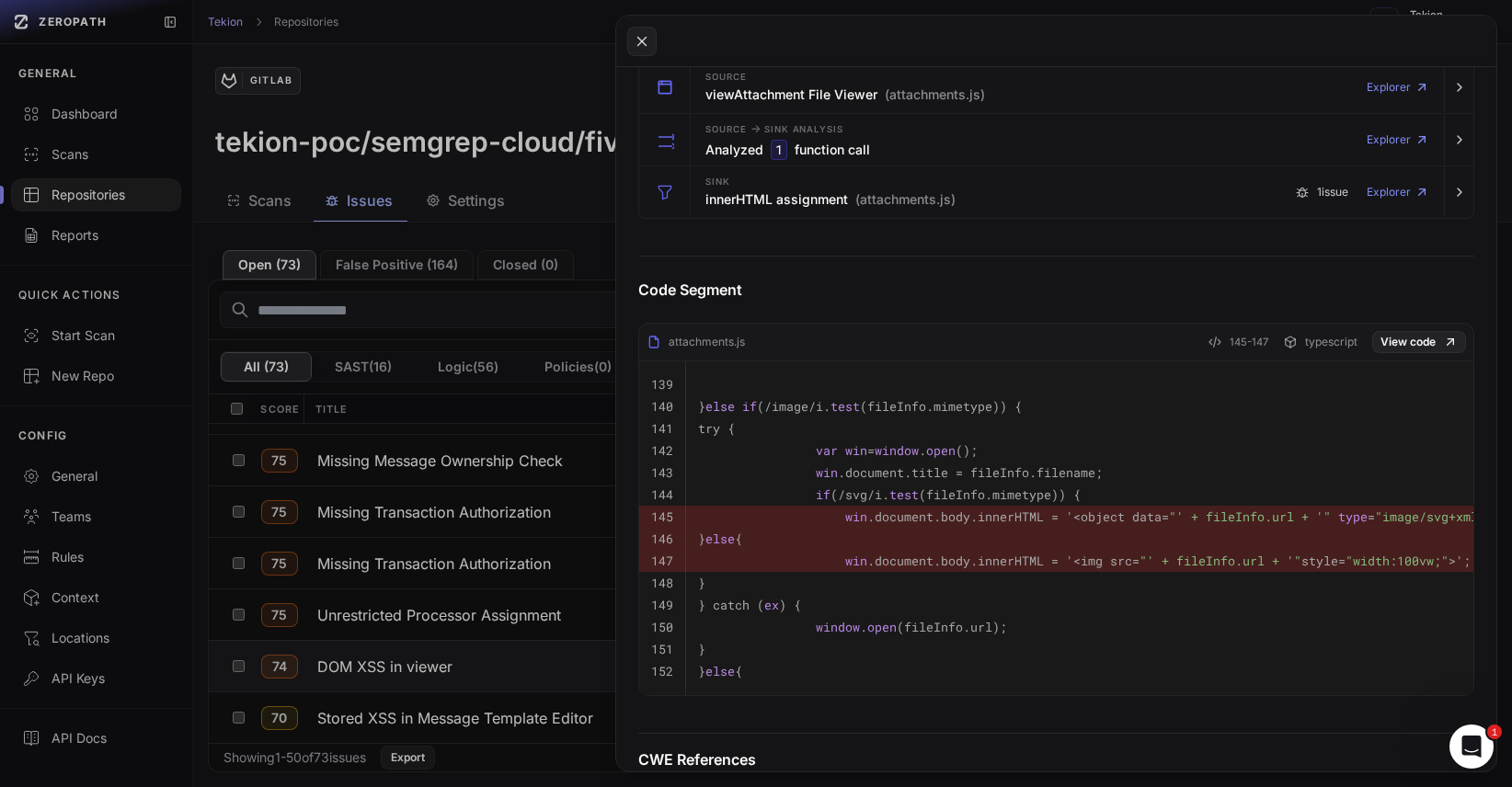 scroll, scrollTop: 499, scrollLeft: 0, axis: vertical 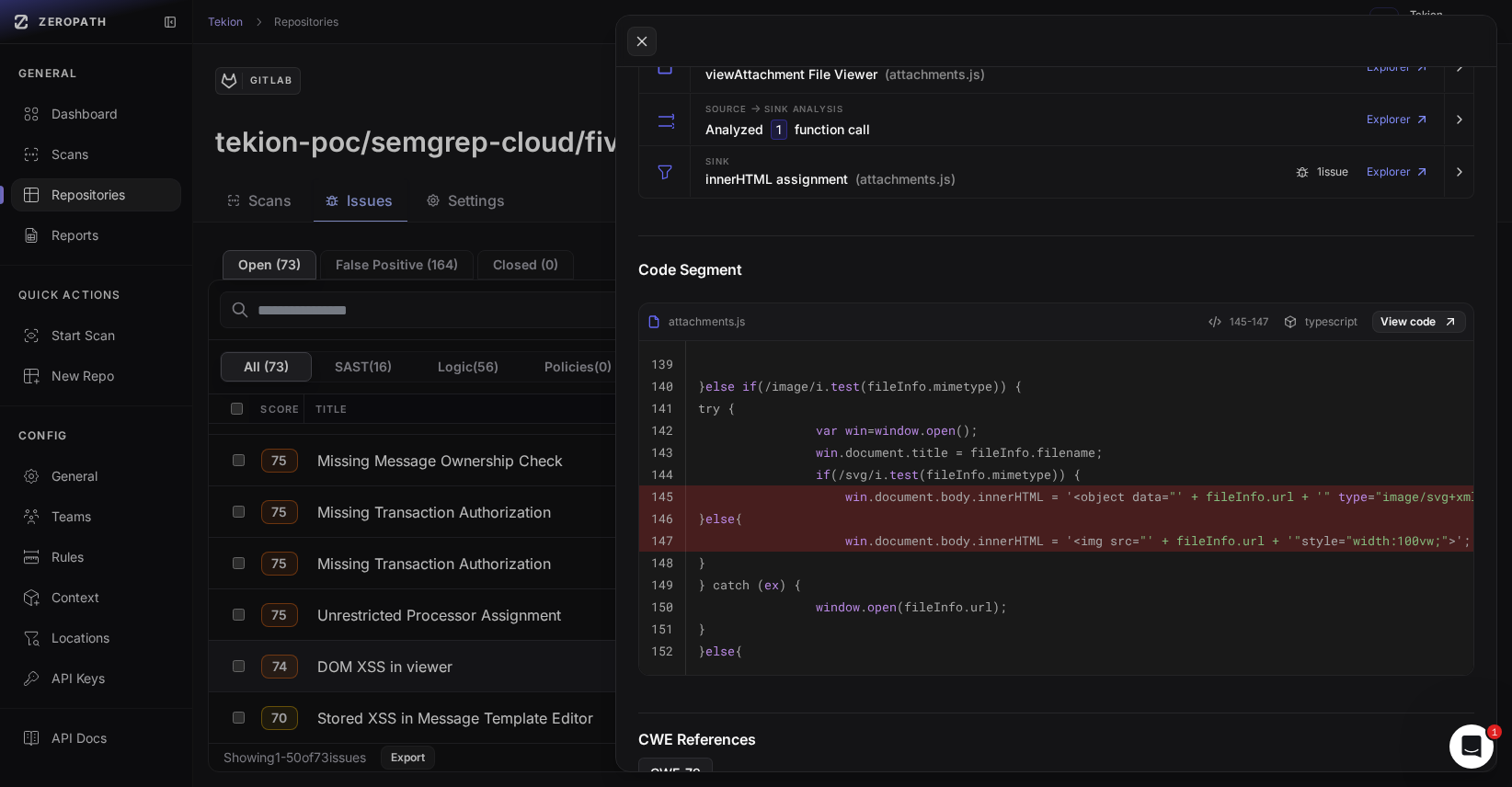 click 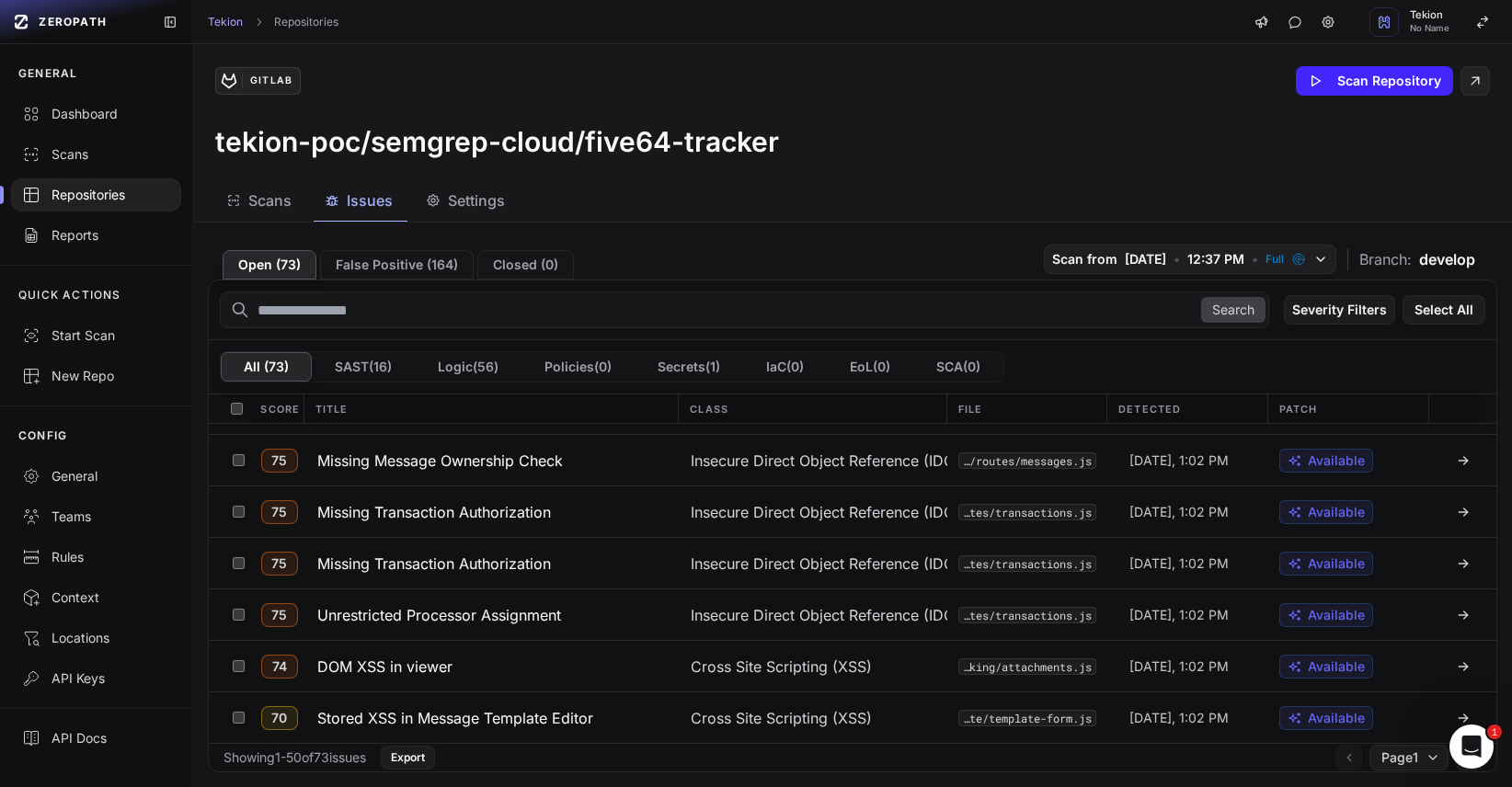 click on "Stored XSS in Message Template Editor" at bounding box center (455, 718) 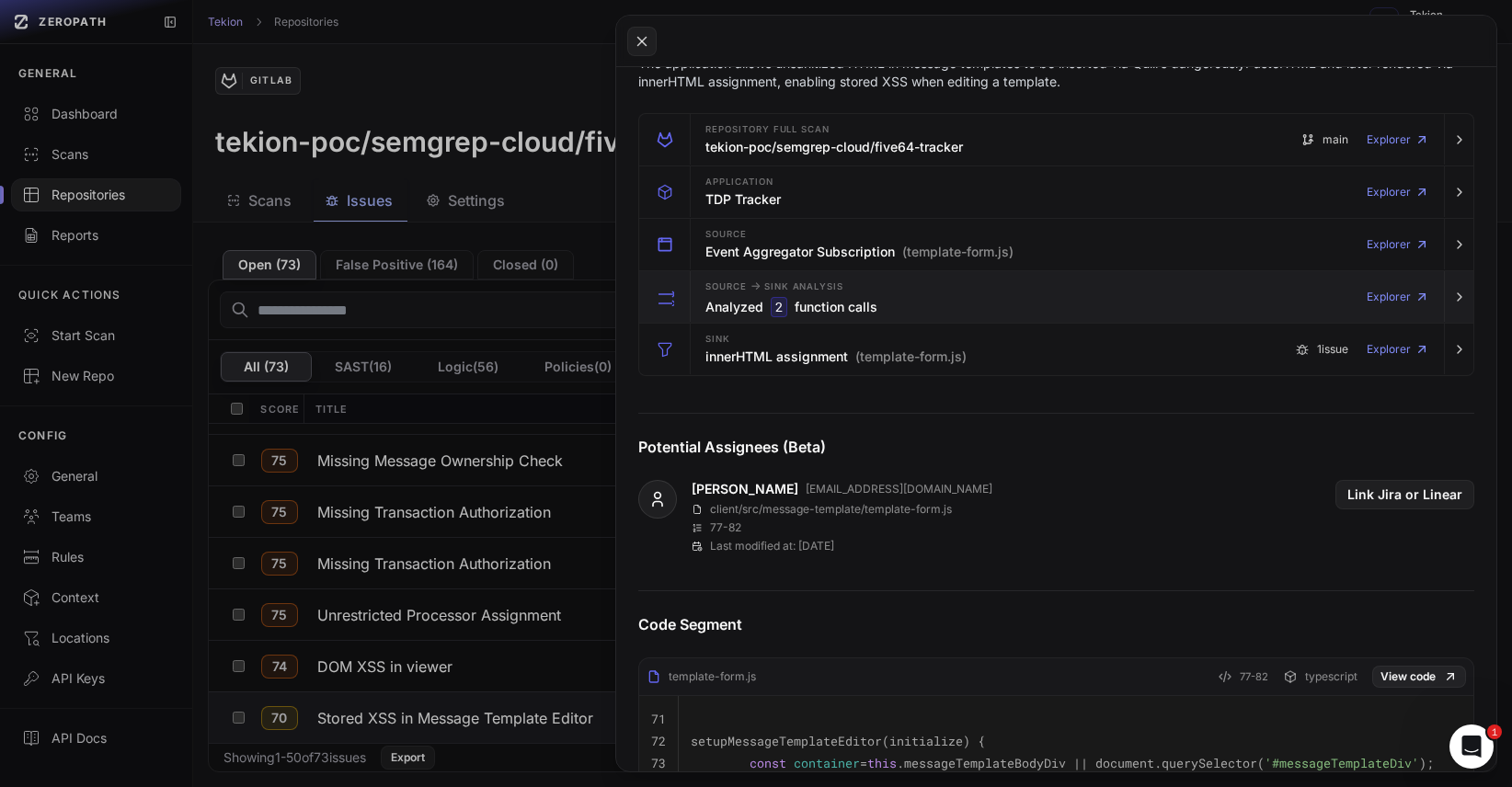 scroll, scrollTop: 345, scrollLeft: 0, axis: vertical 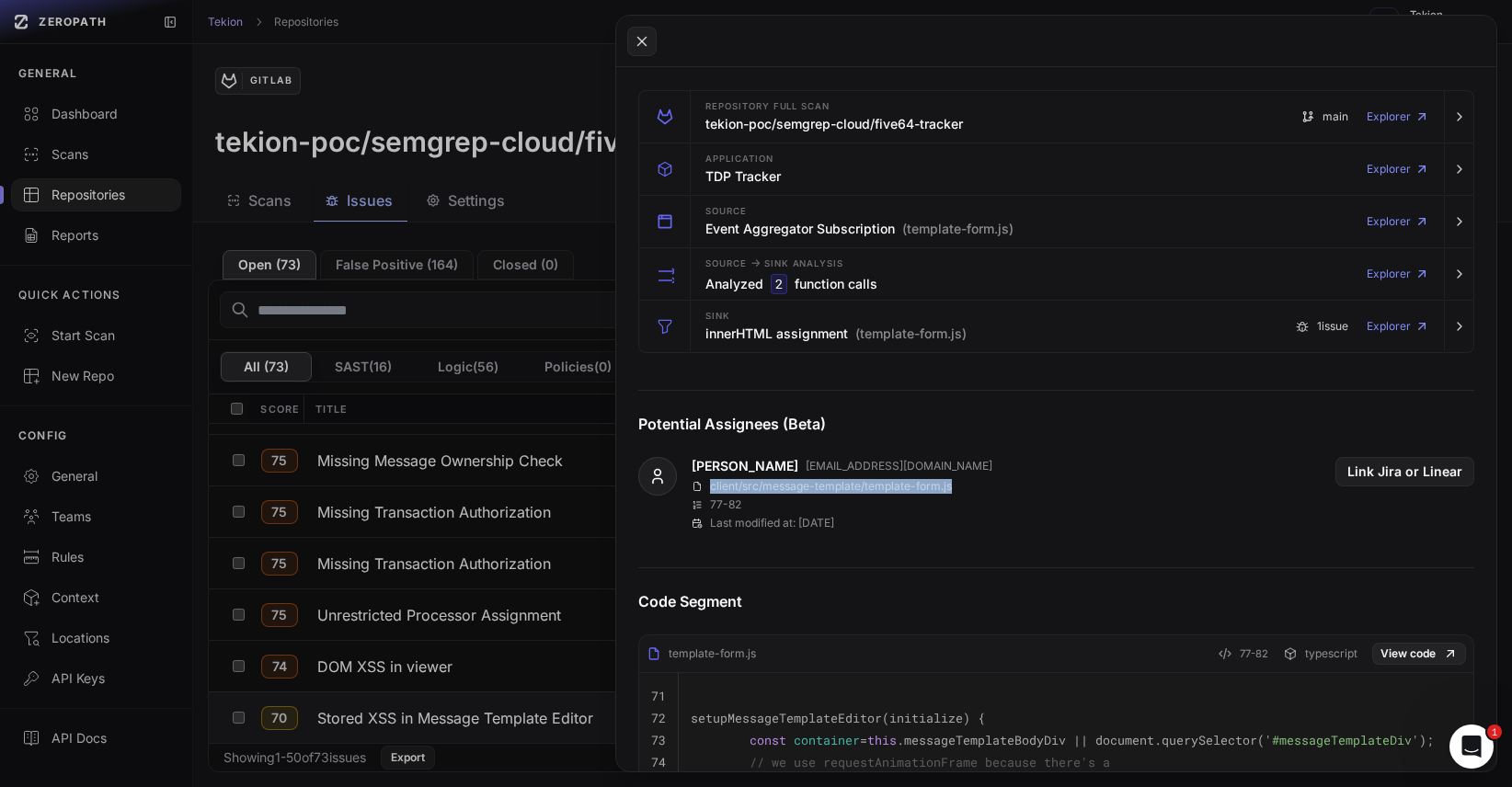 drag, startPoint x: 712, startPoint y: 487, endPoint x: 949, endPoint y: 484, distance: 237.019 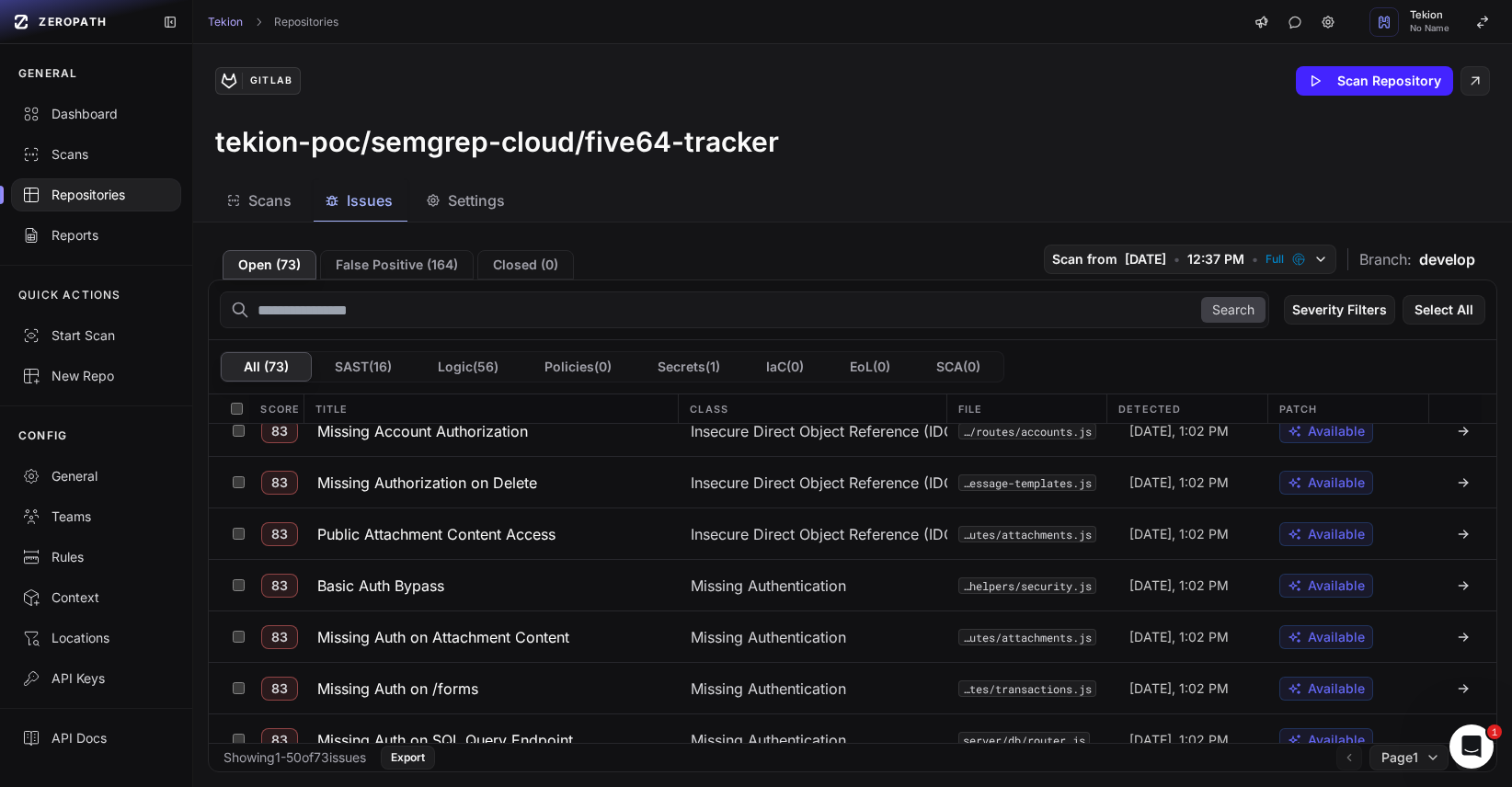 scroll, scrollTop: 0, scrollLeft: 0, axis: both 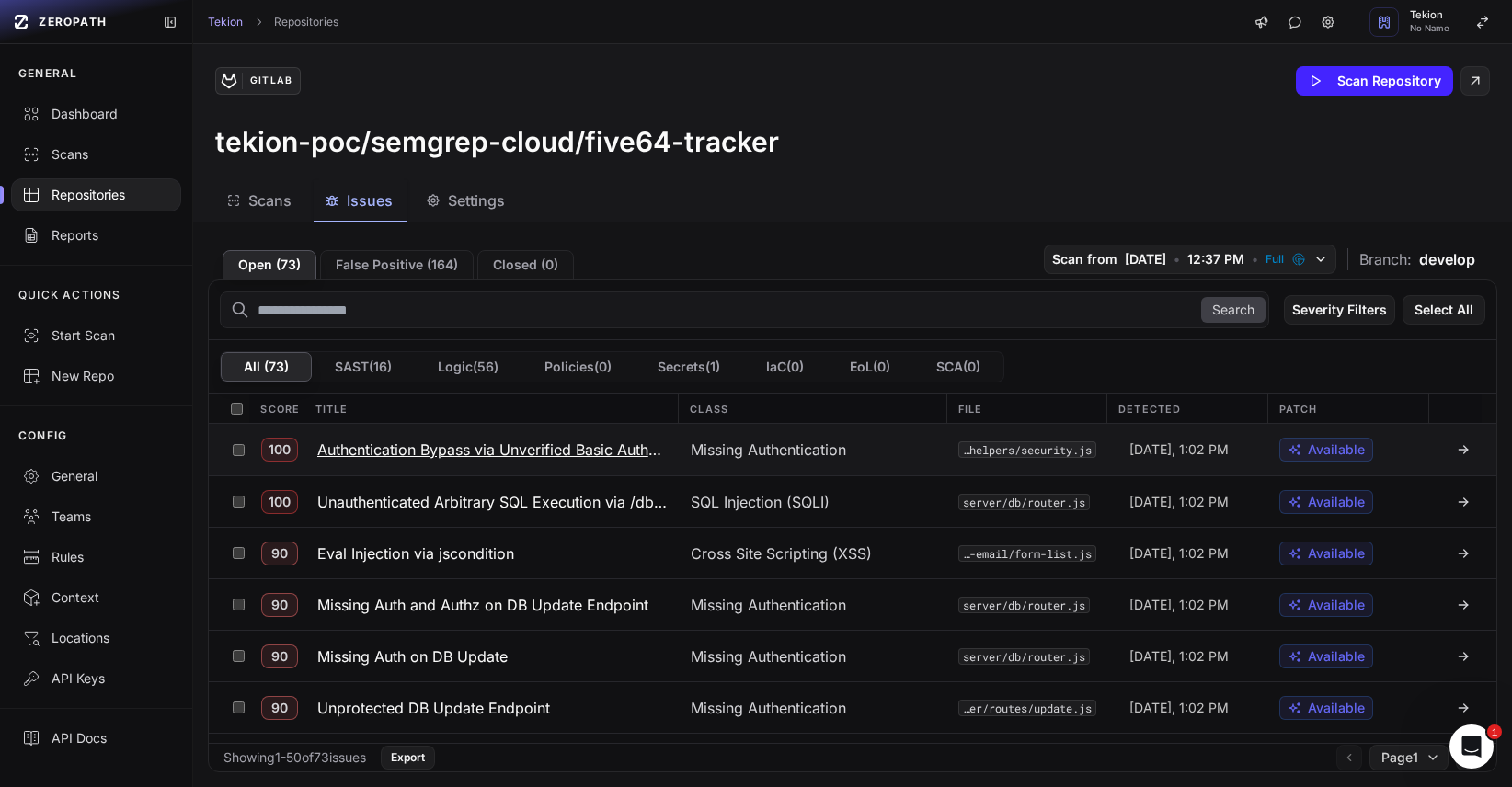 click on "Authentication Bypass via Unverified Basic Authentication" at bounding box center [493, 450] 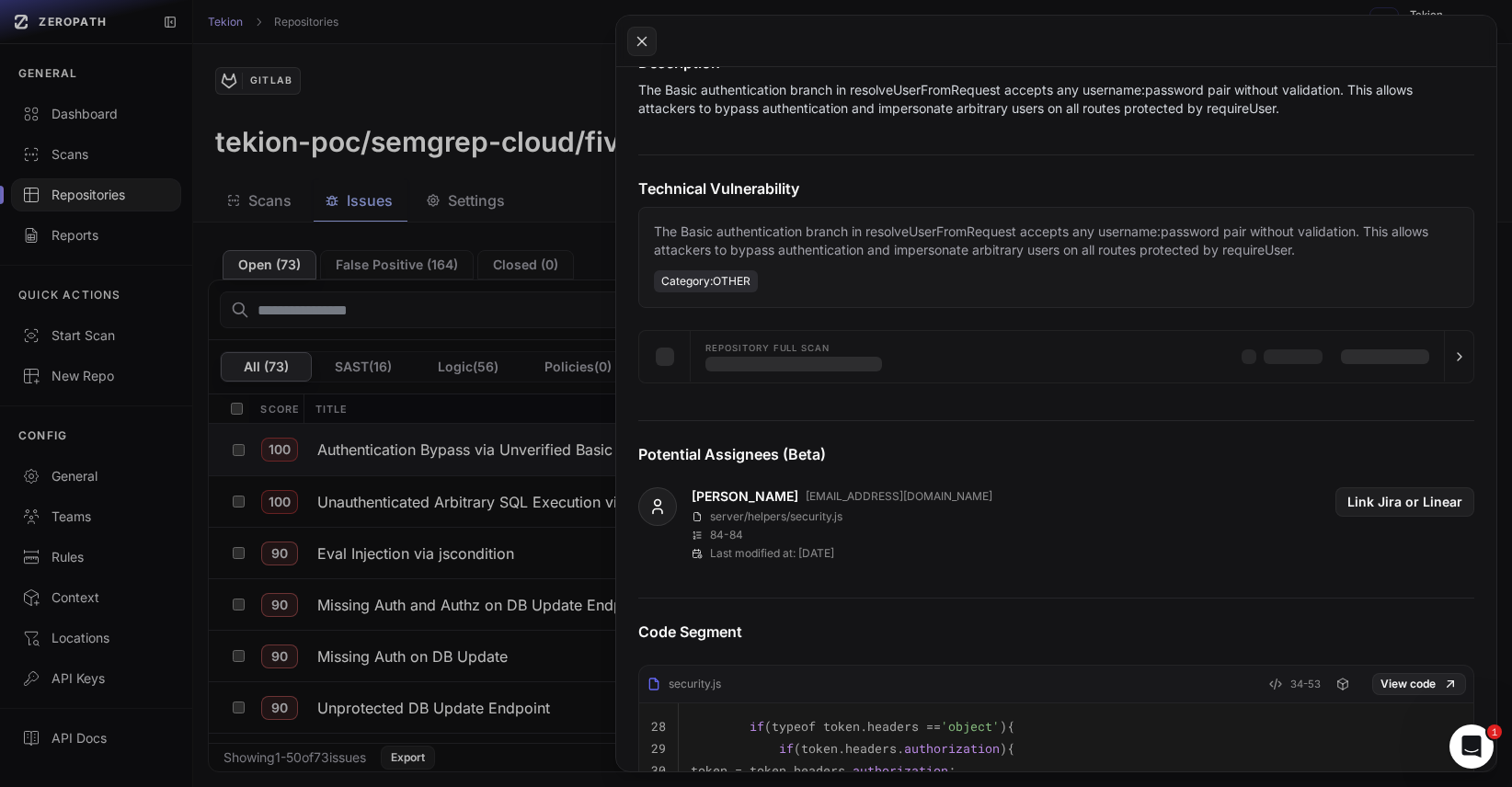 scroll, scrollTop: 324, scrollLeft: 0, axis: vertical 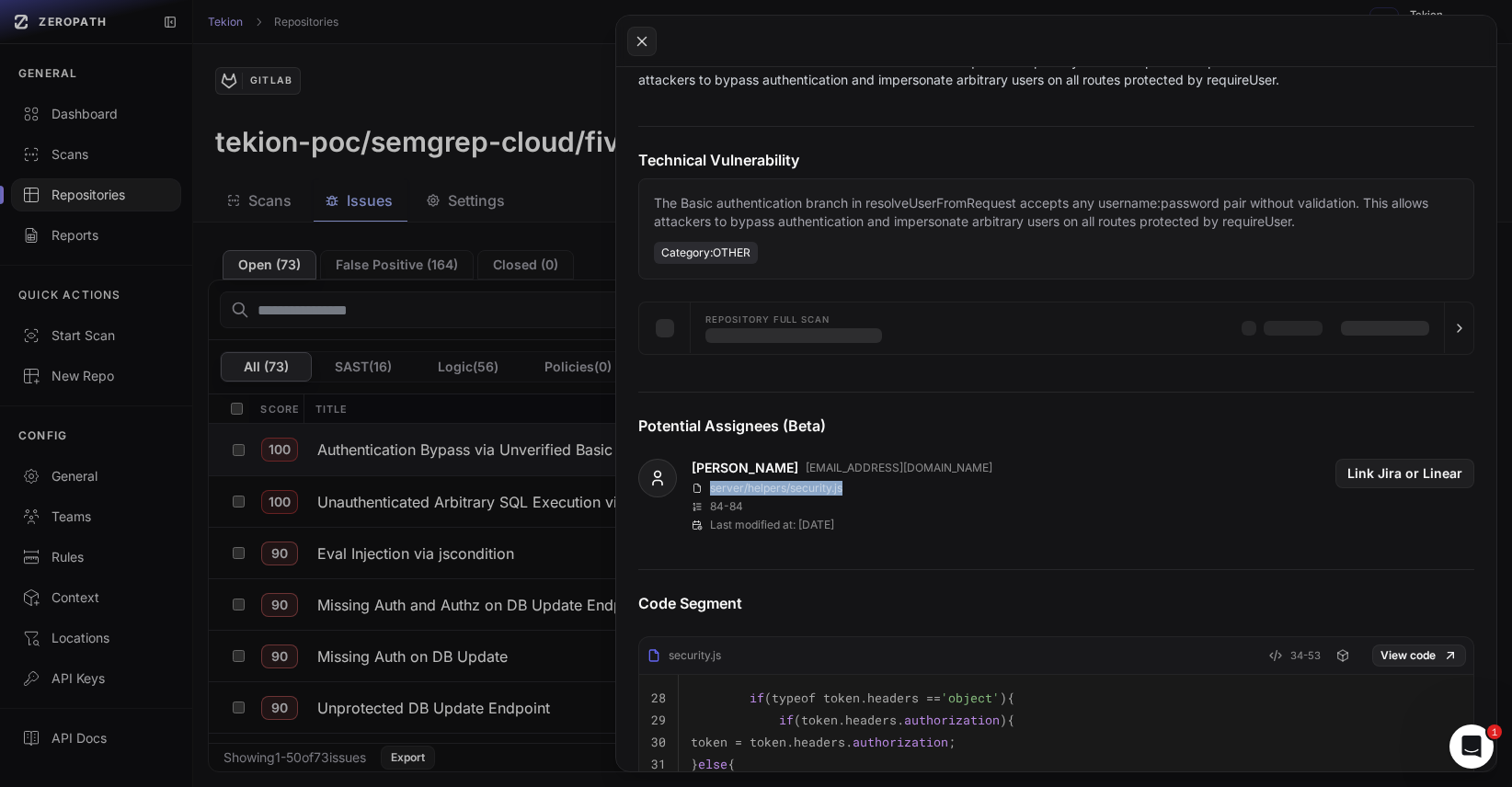 drag, startPoint x: 711, startPoint y: 488, endPoint x: 844, endPoint y: 486, distance: 133.015 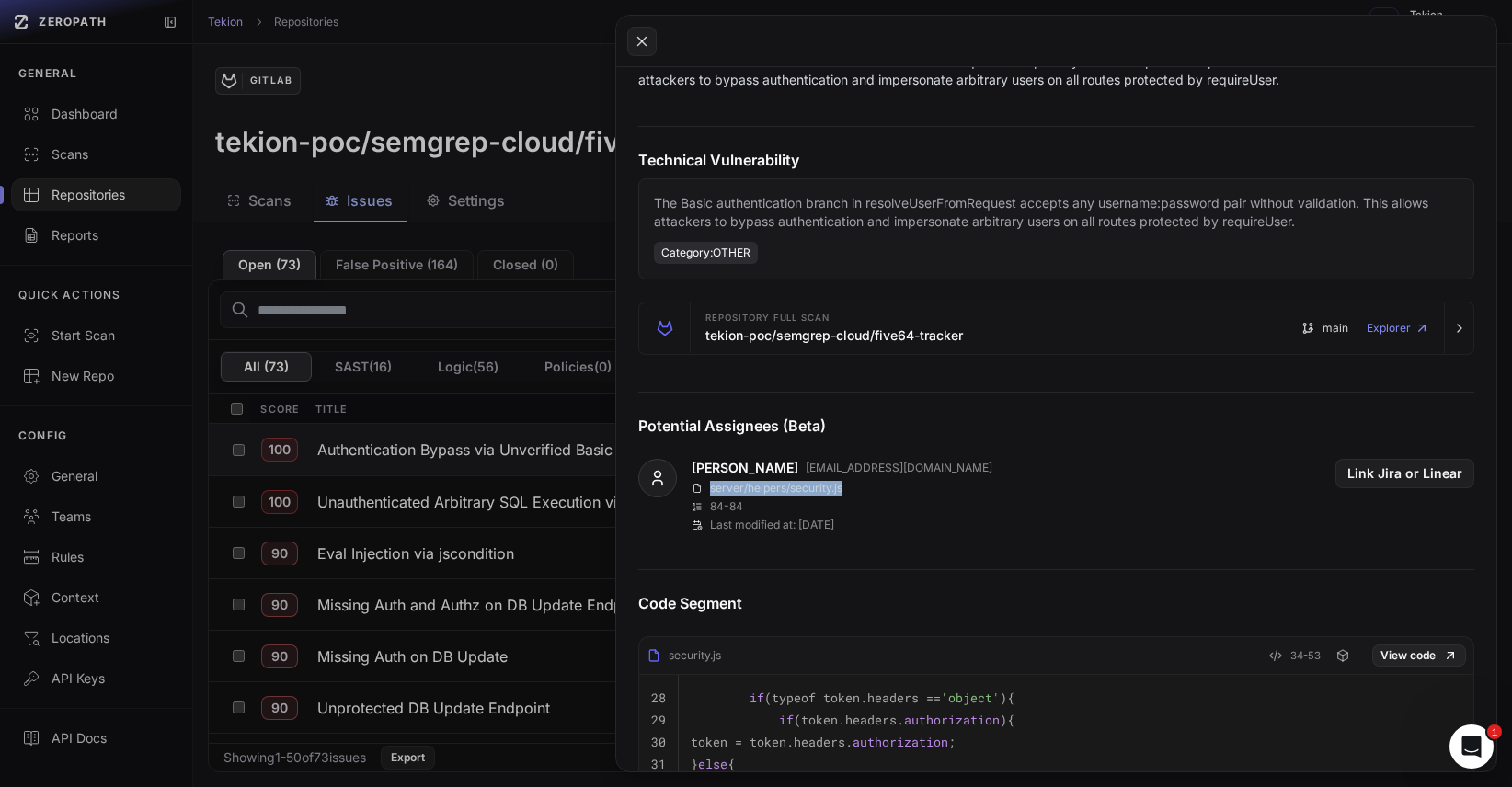 copy on "server/helpers/security.js" 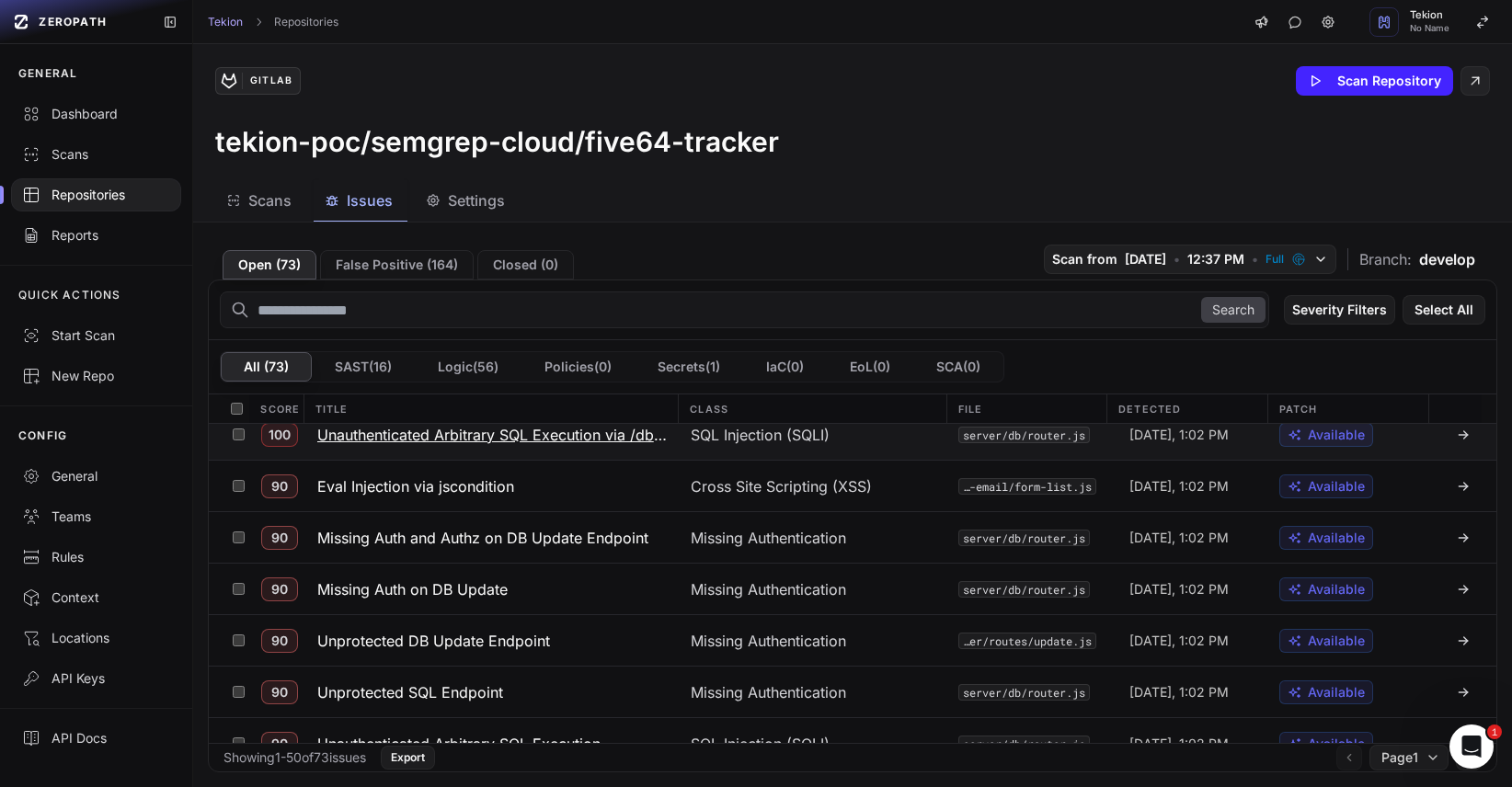scroll, scrollTop: 68, scrollLeft: 0, axis: vertical 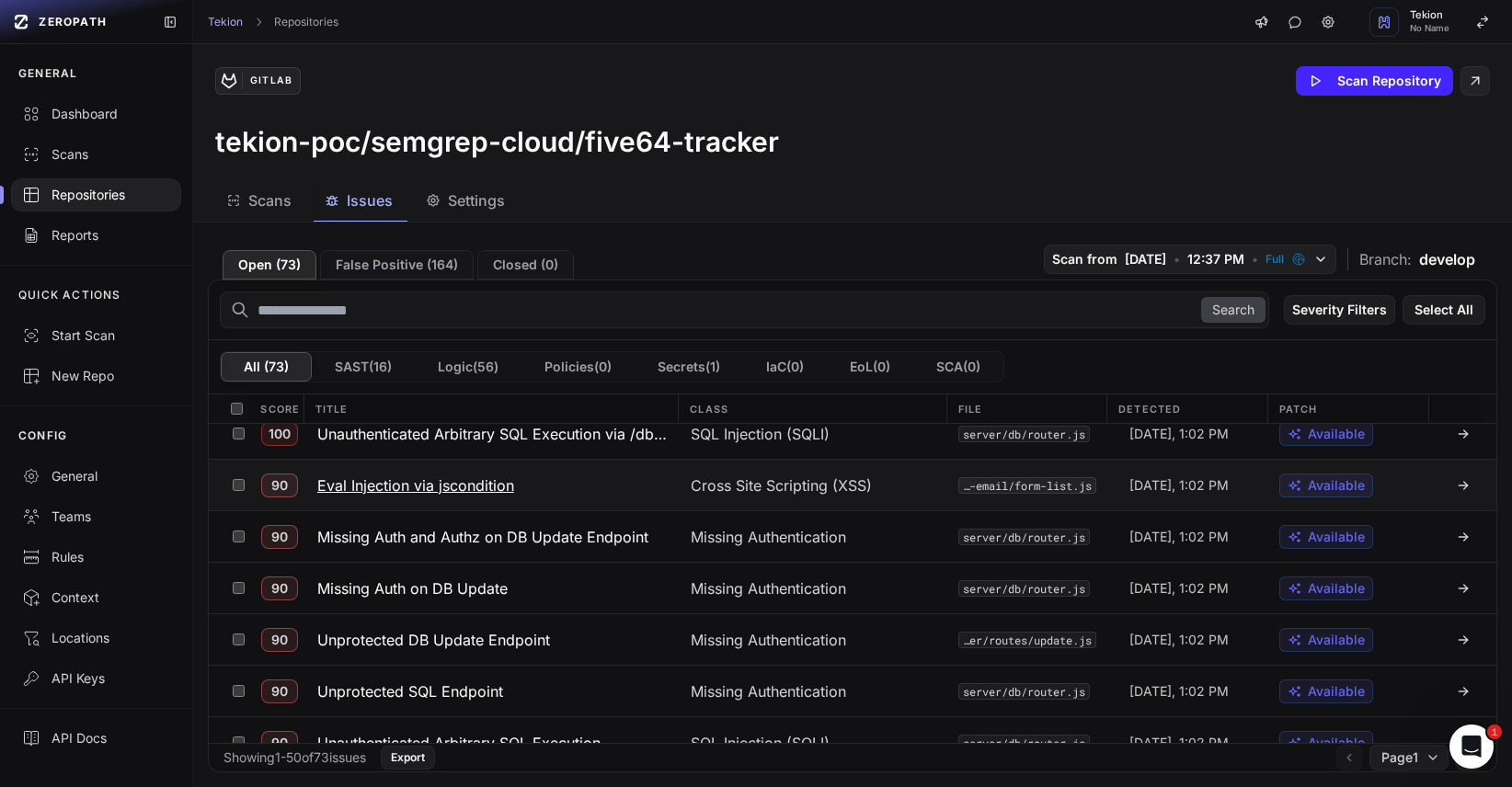 click on "Eval Injection via jscondition" at bounding box center (416, 485) 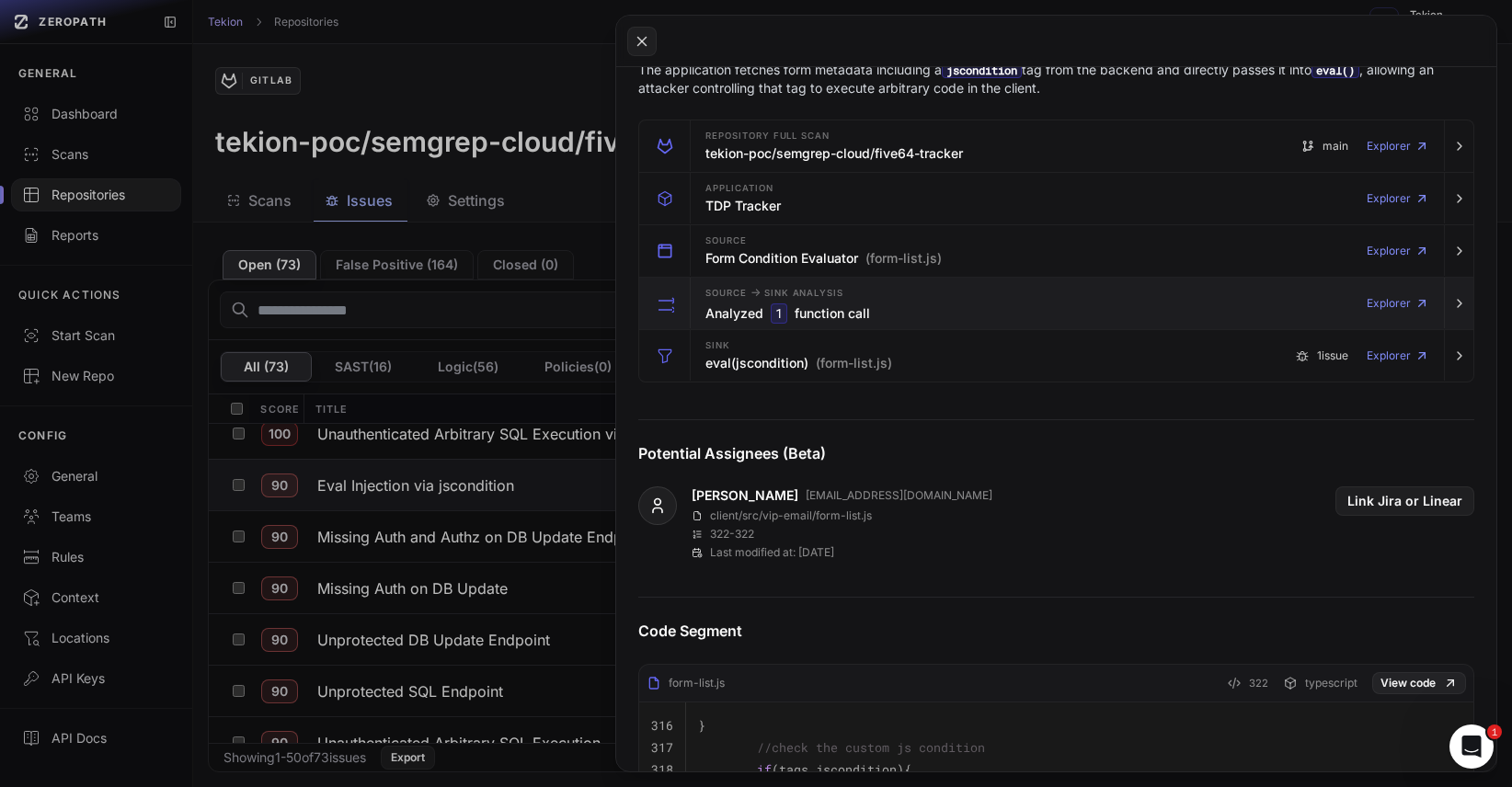 scroll, scrollTop: 319, scrollLeft: 0, axis: vertical 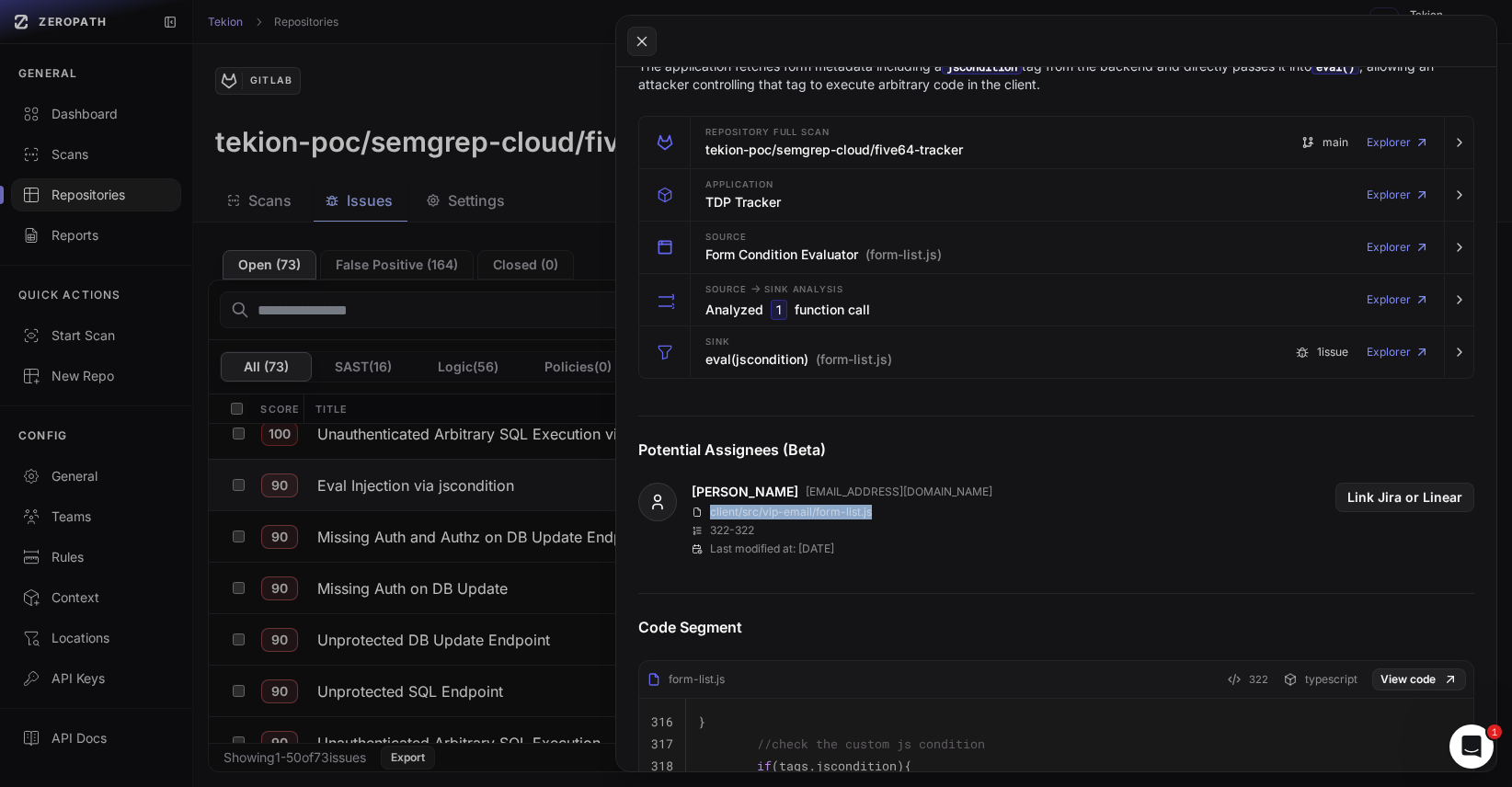 drag, startPoint x: 709, startPoint y: 516, endPoint x: 873, endPoint y: 510, distance: 164.10972 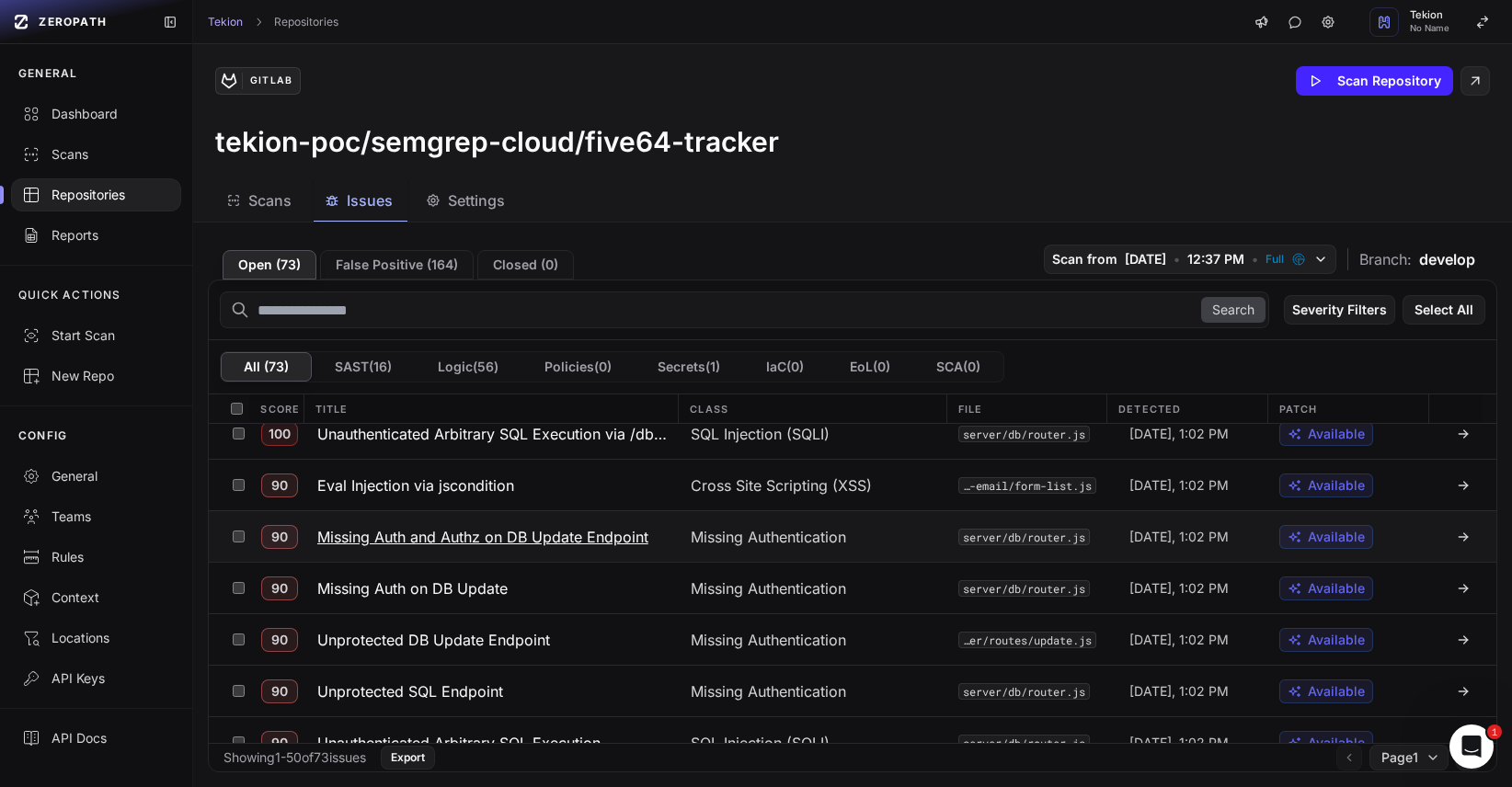click on "Missing Auth and Authz on DB Update Endpoint" at bounding box center [483, 537] 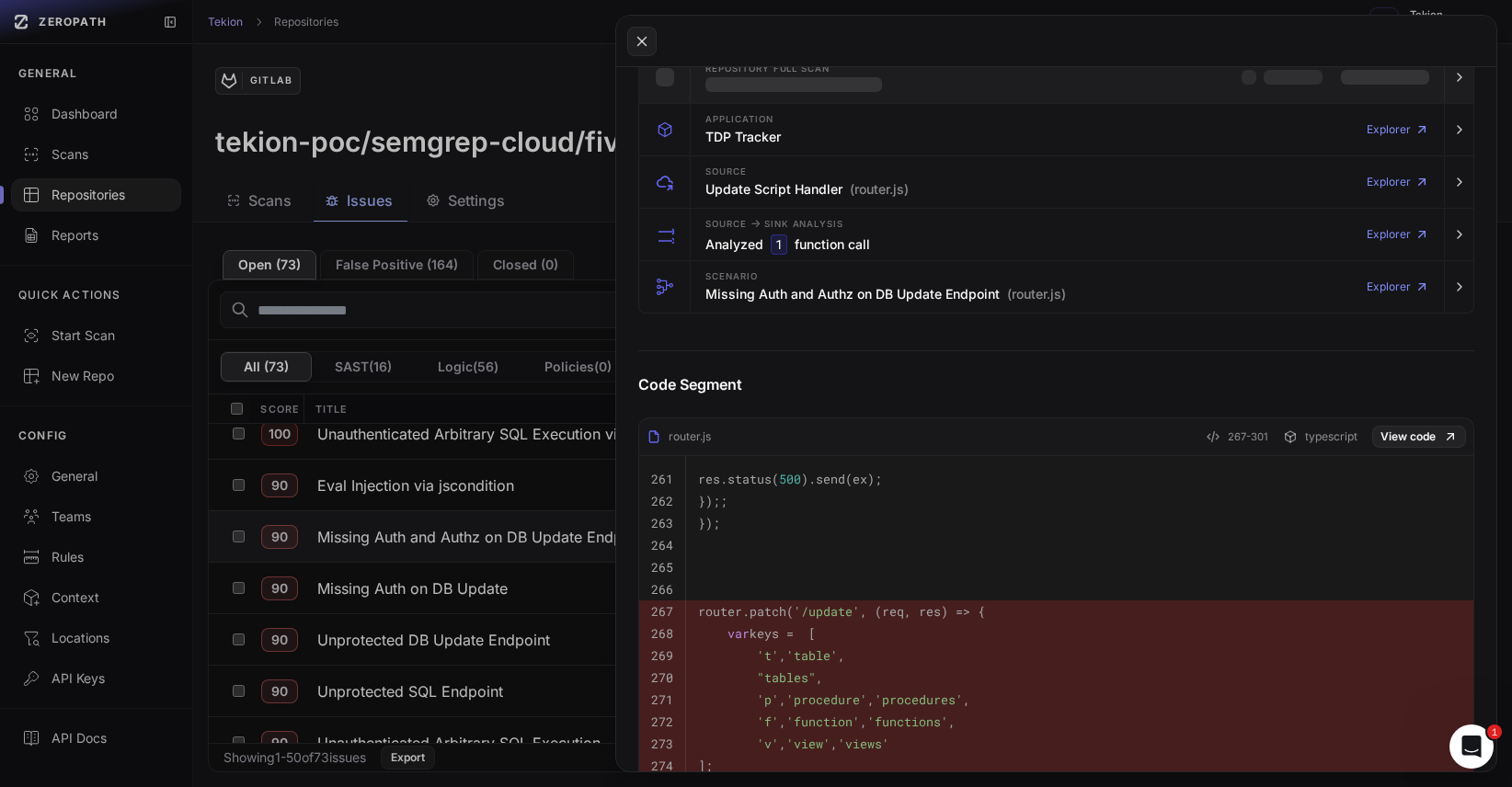 scroll, scrollTop: 386, scrollLeft: 0, axis: vertical 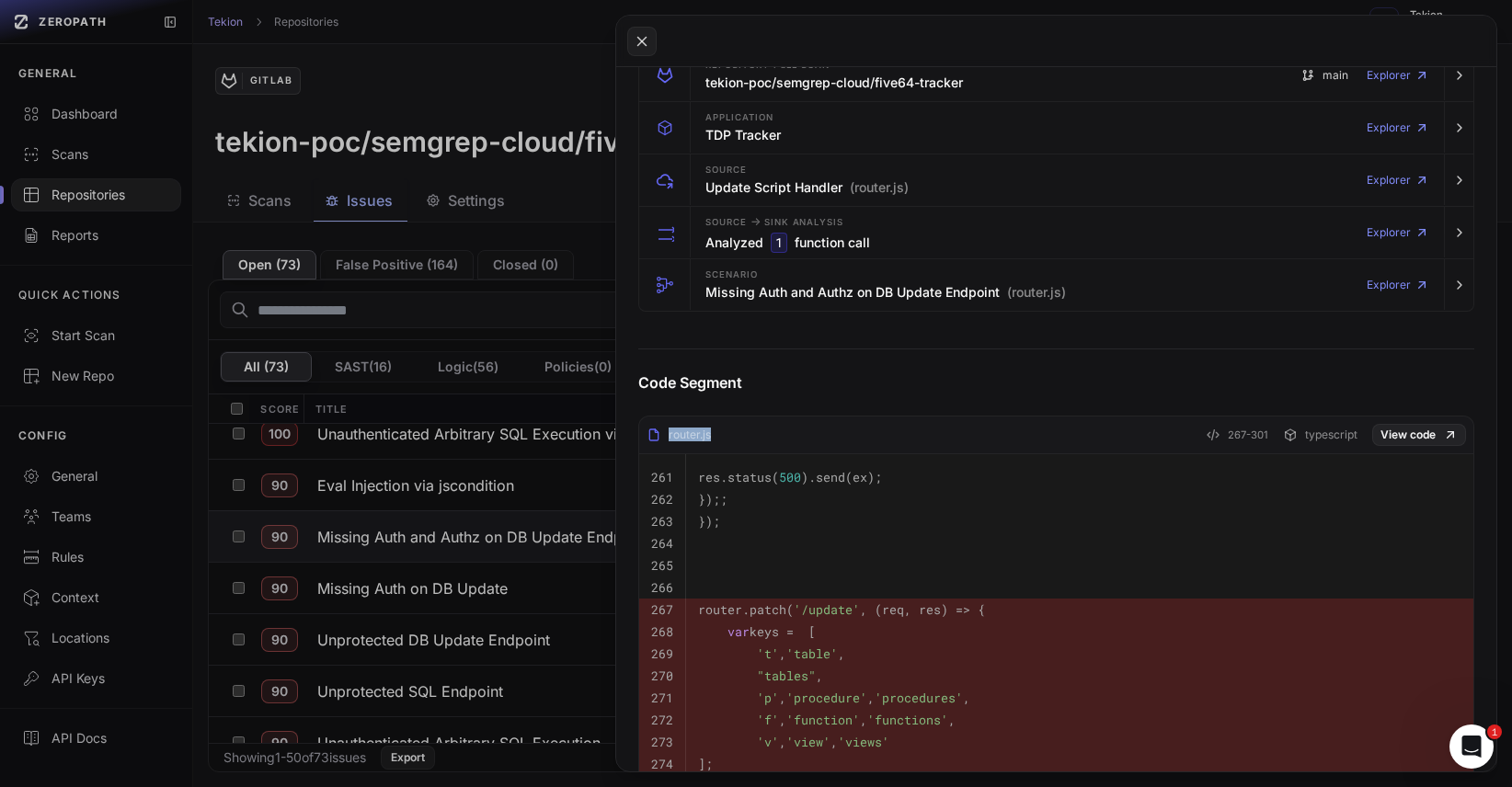 click on "router.js     267-301     typescript   View code" at bounding box center (1056, 439) 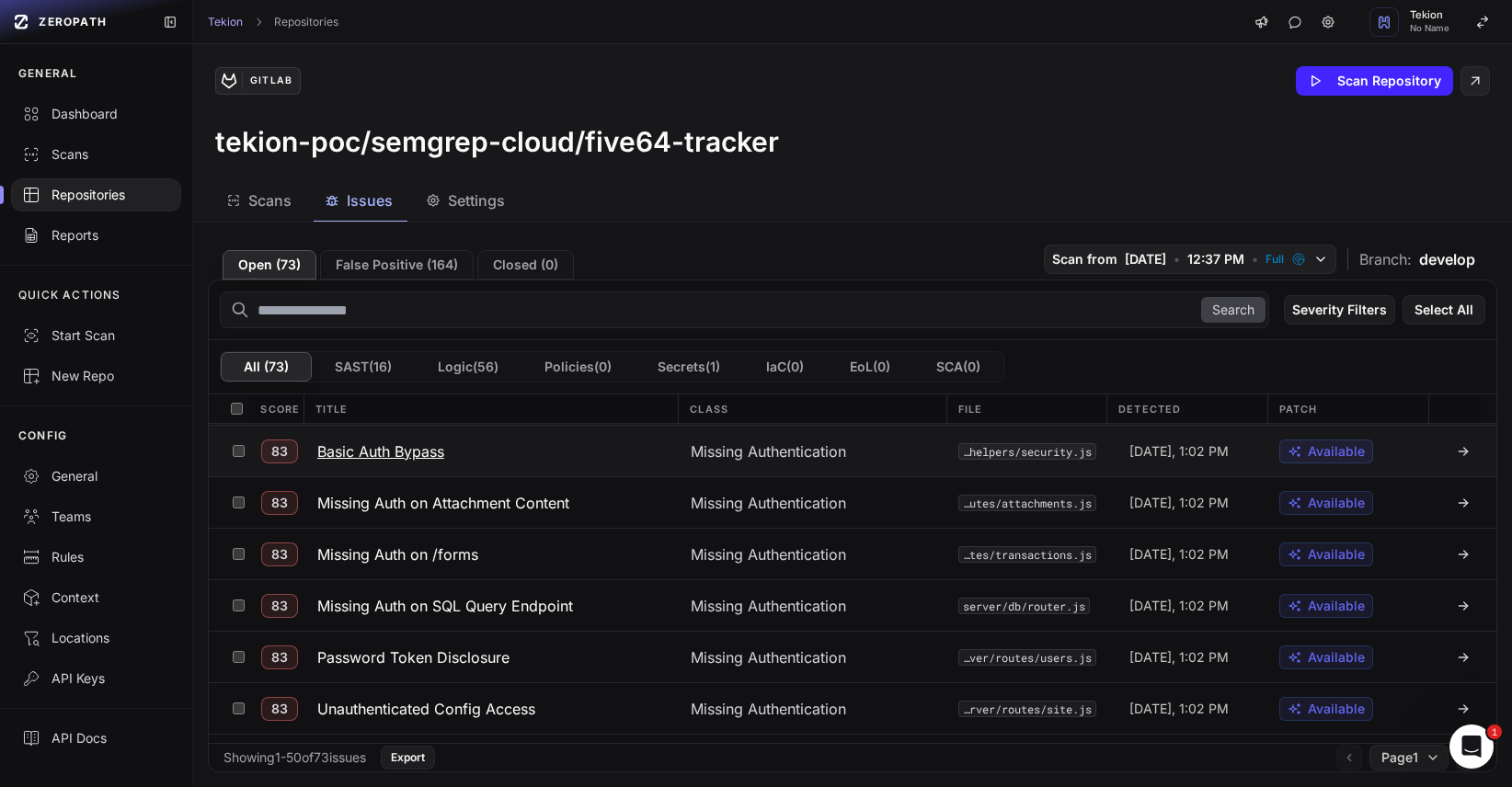 scroll, scrollTop: 1034, scrollLeft: 0, axis: vertical 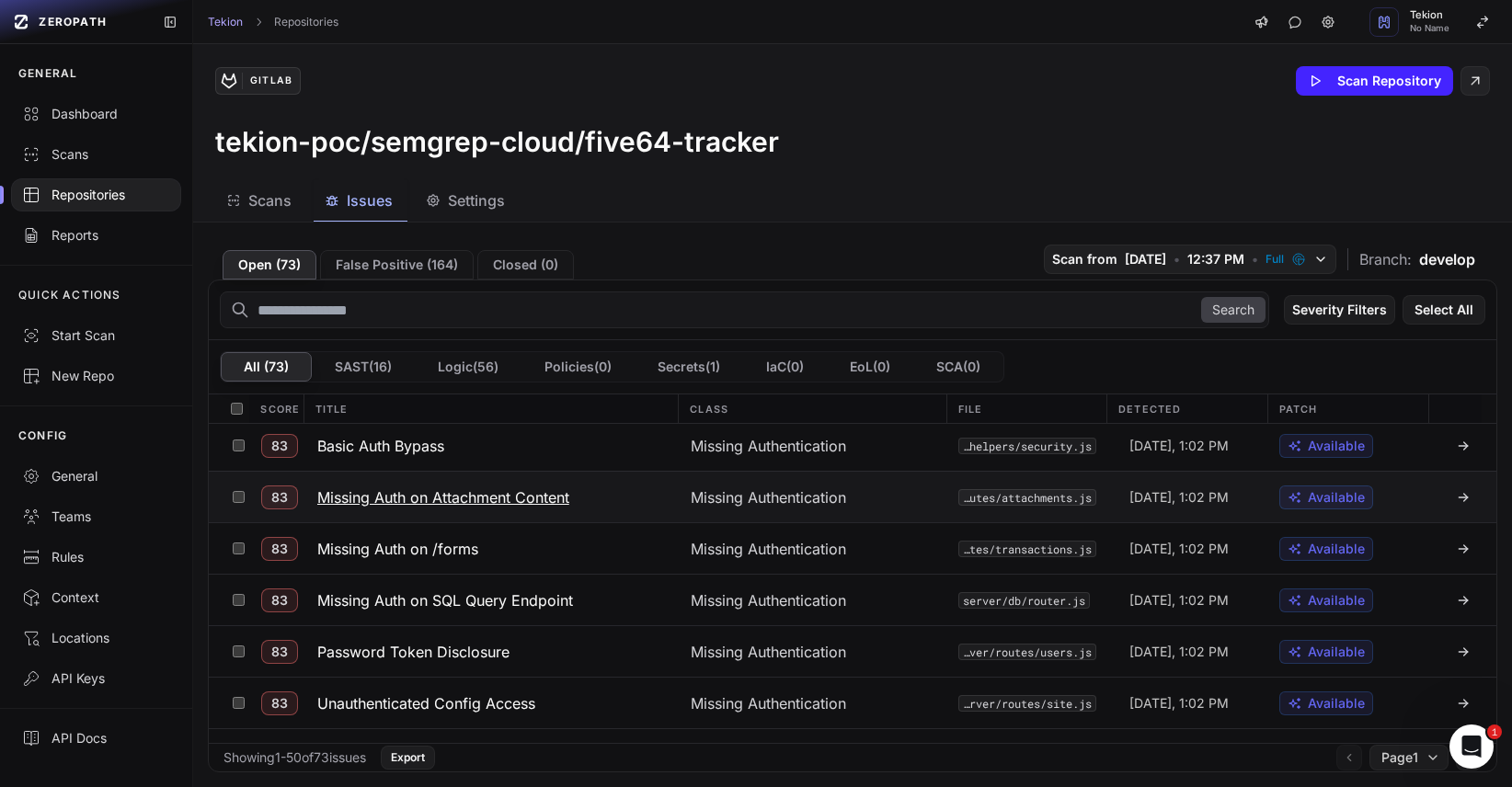click on "Missing Auth on Attachment Content" at bounding box center [443, 497] 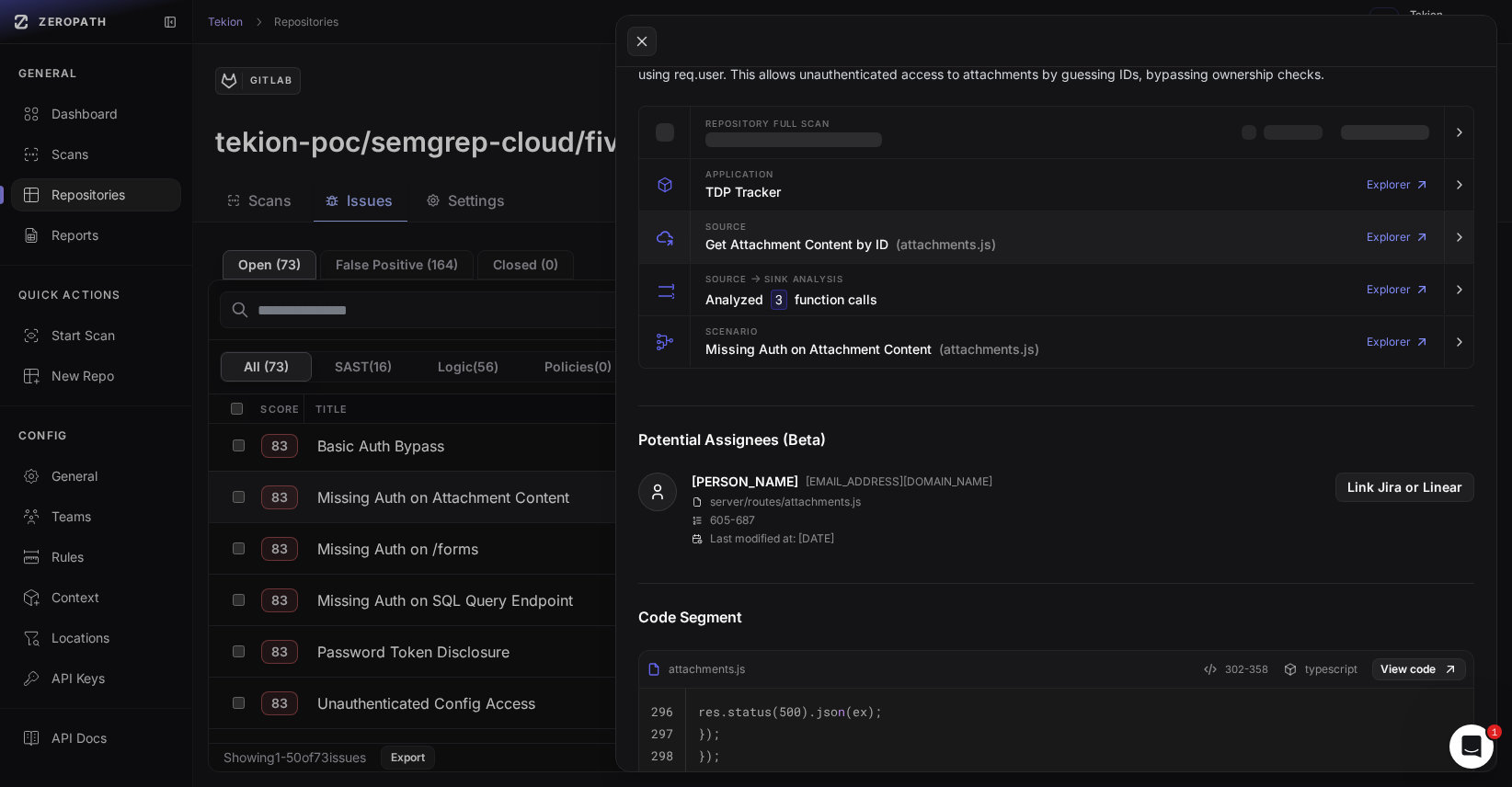 scroll, scrollTop: 330, scrollLeft: 0, axis: vertical 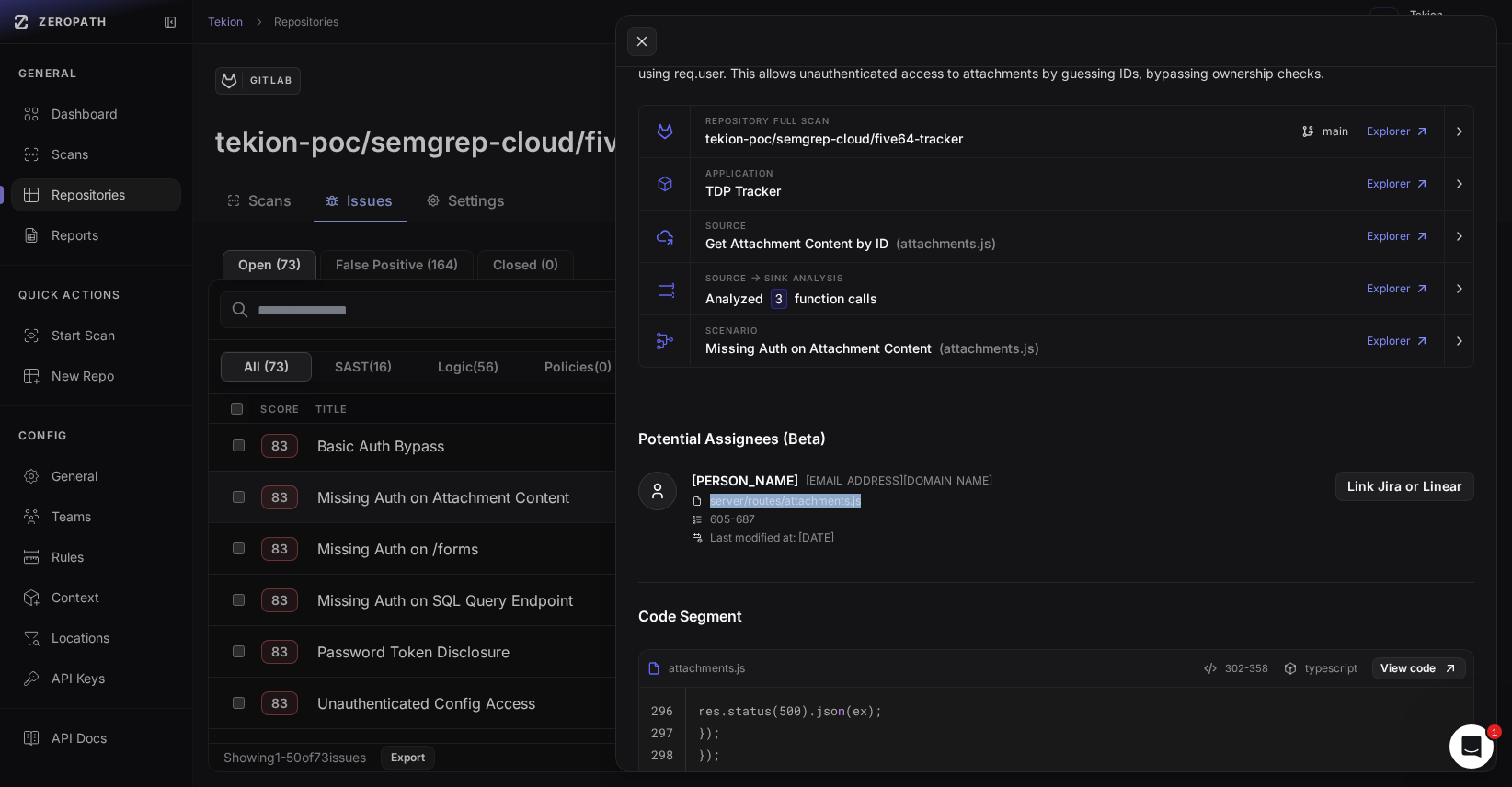 drag, startPoint x: 712, startPoint y: 500, endPoint x: 892, endPoint y: 495, distance: 180.06943 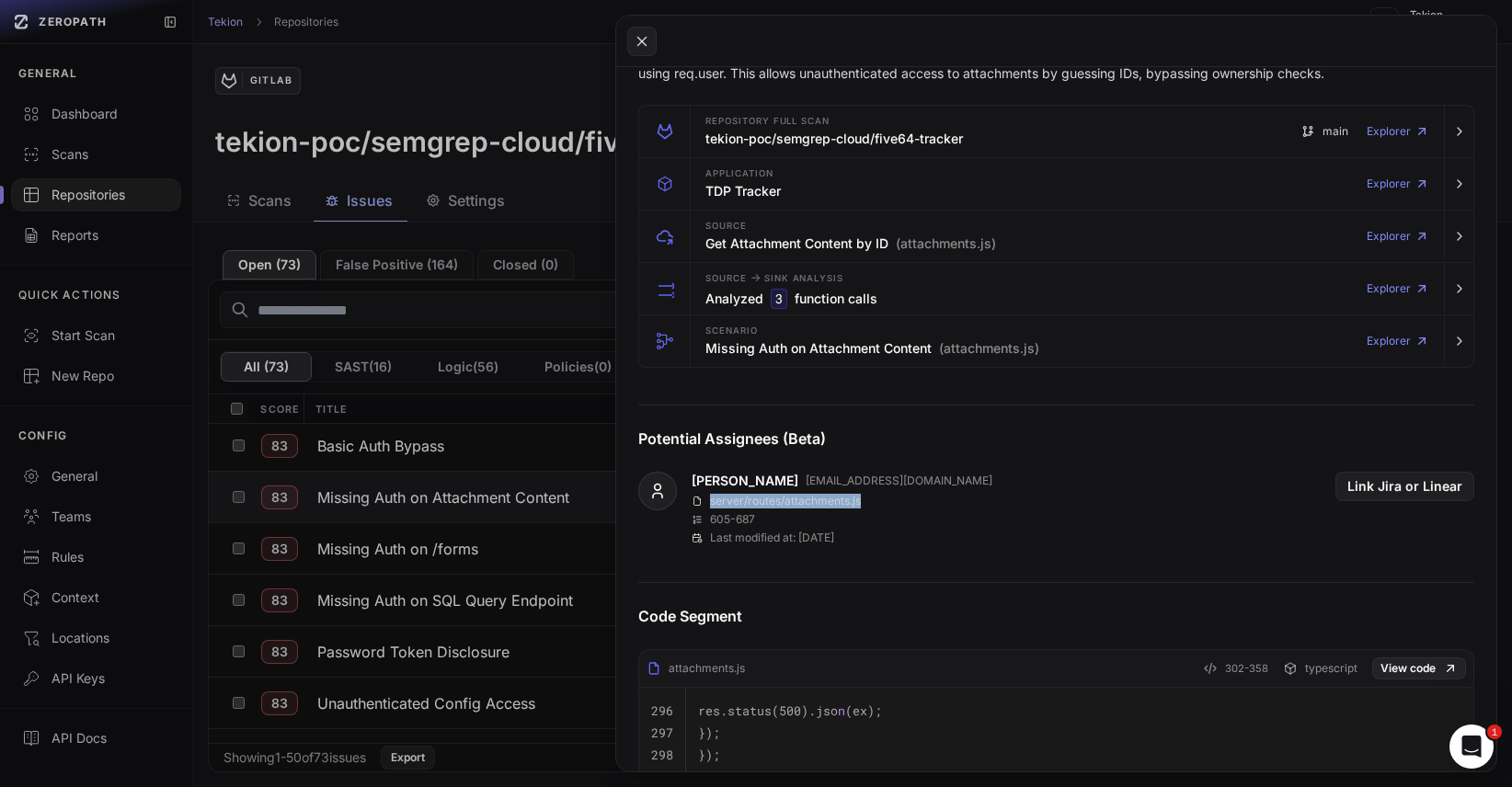 copy on "server/routes/attachments.js" 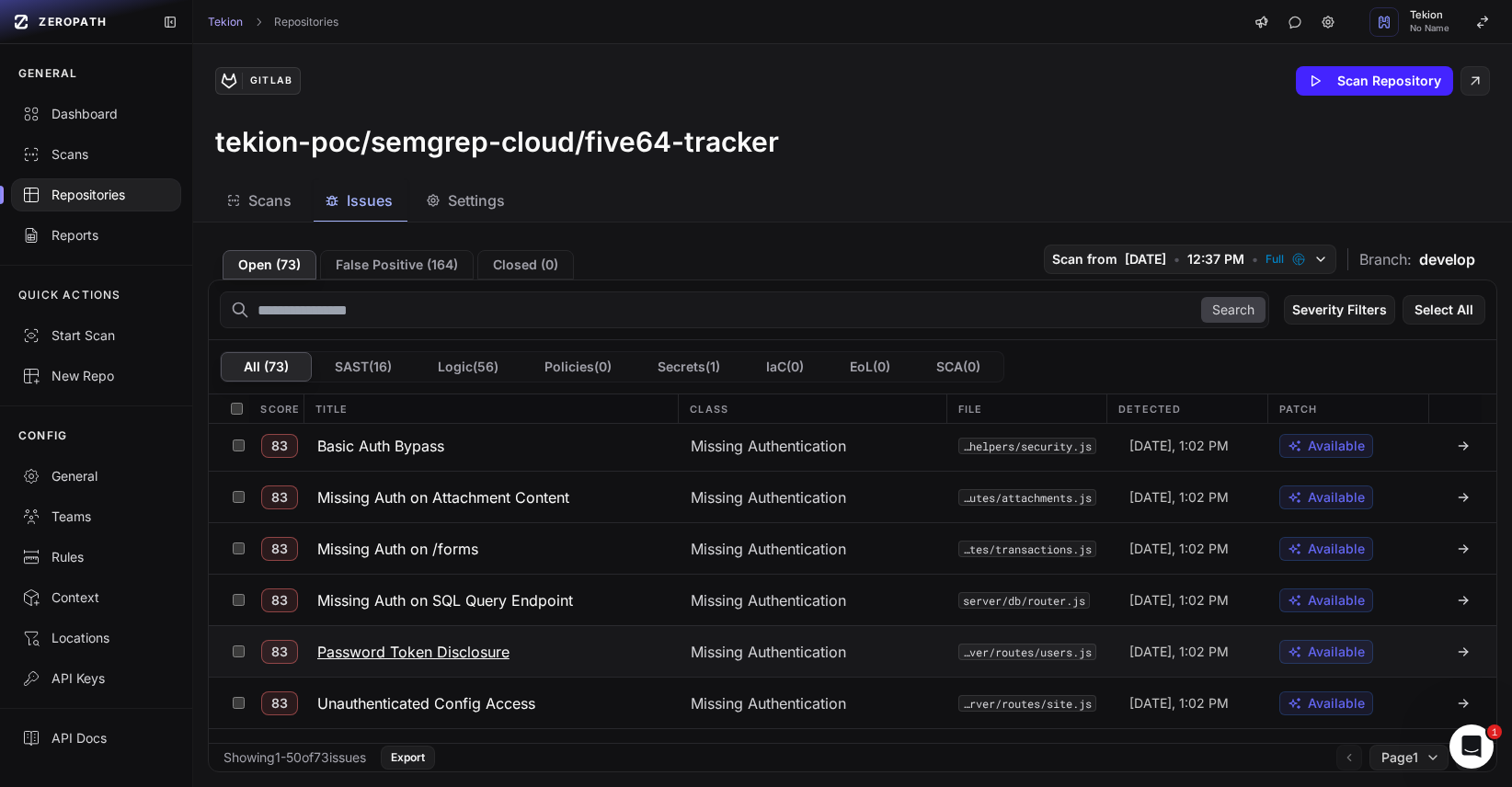 click on "Password Token Disclosure" at bounding box center (413, 652) 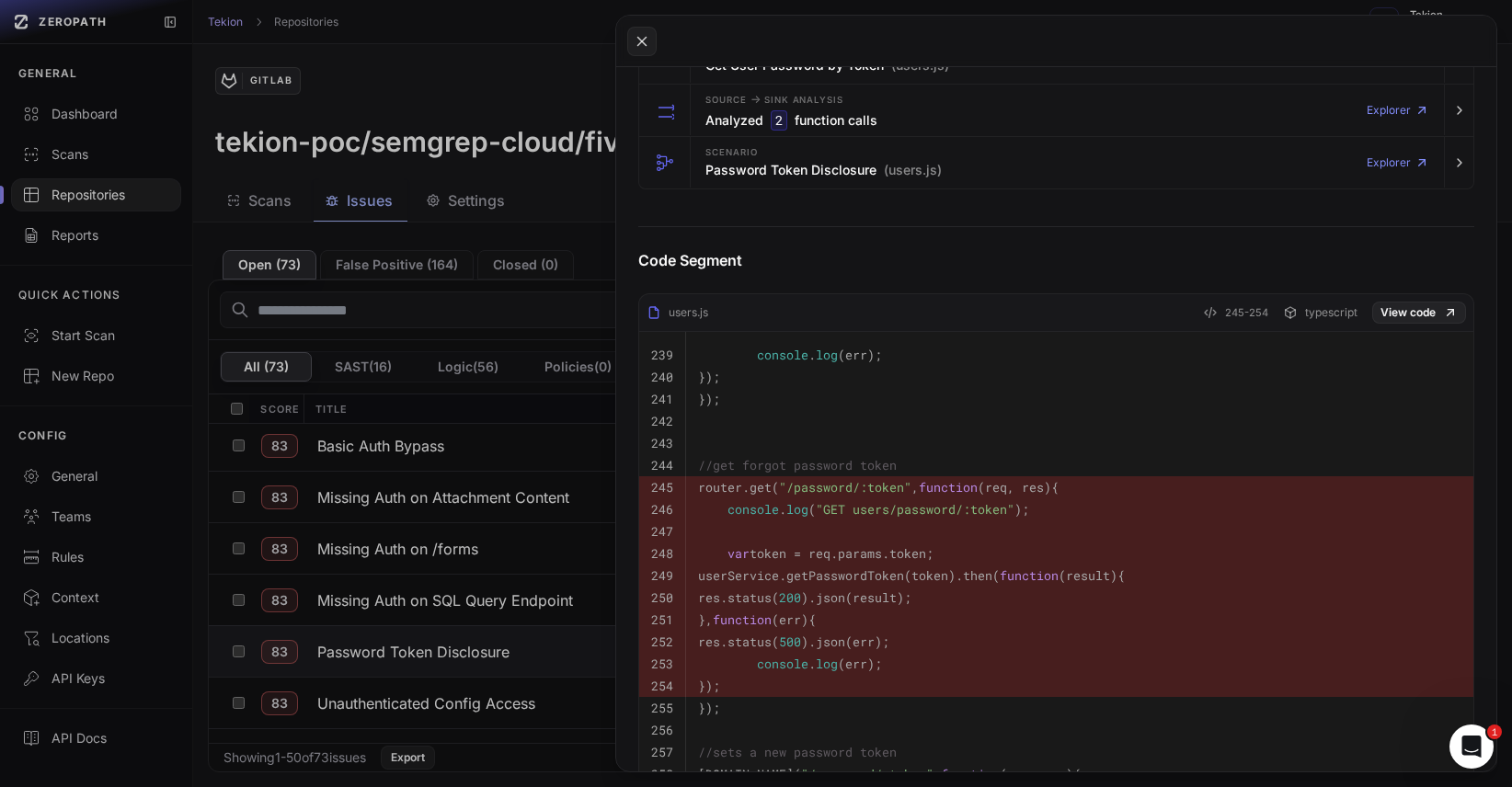 scroll, scrollTop: 604, scrollLeft: 0, axis: vertical 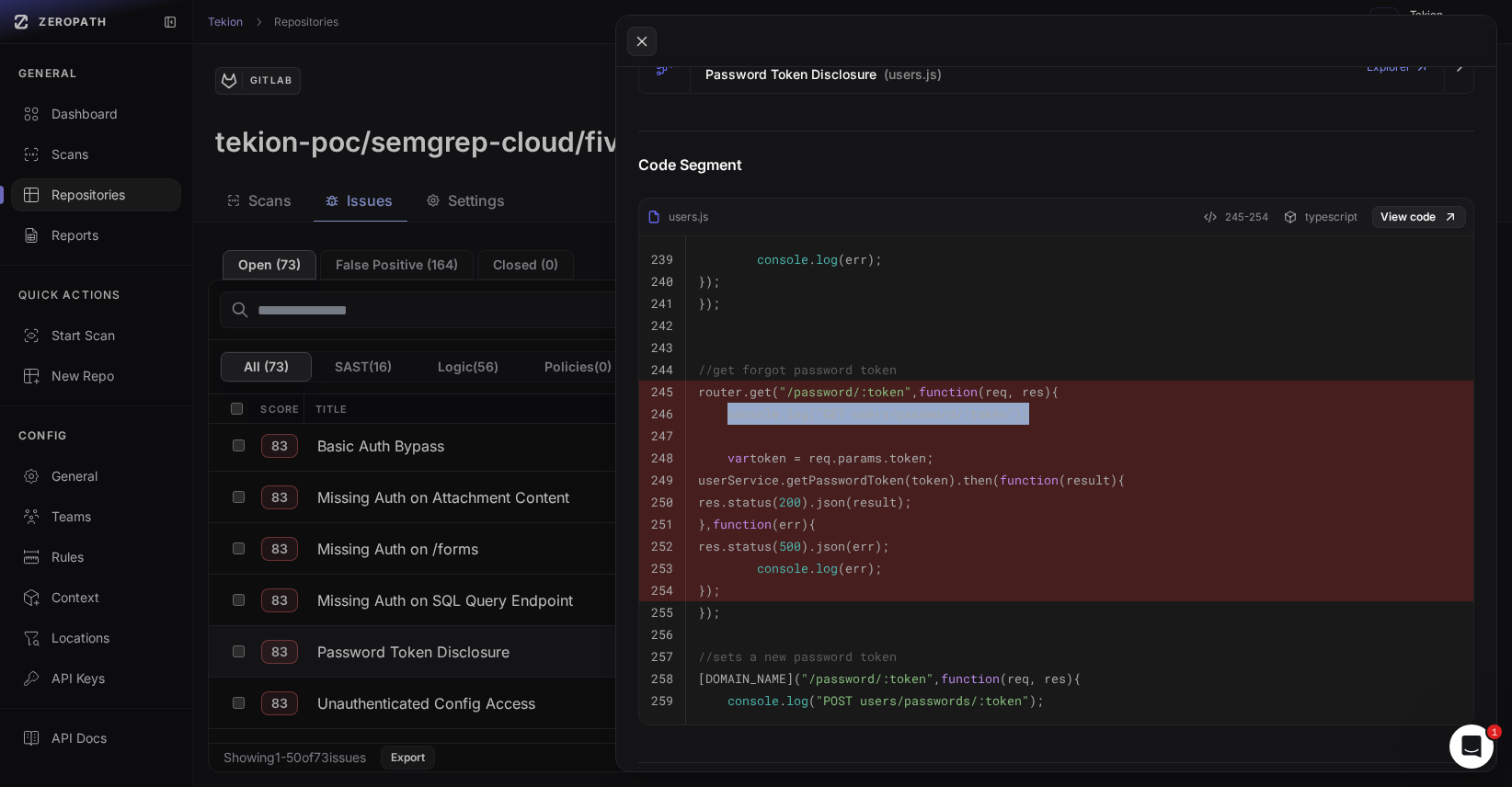 drag, startPoint x: 727, startPoint y: 416, endPoint x: 1048, endPoint y: 408, distance: 321.09967 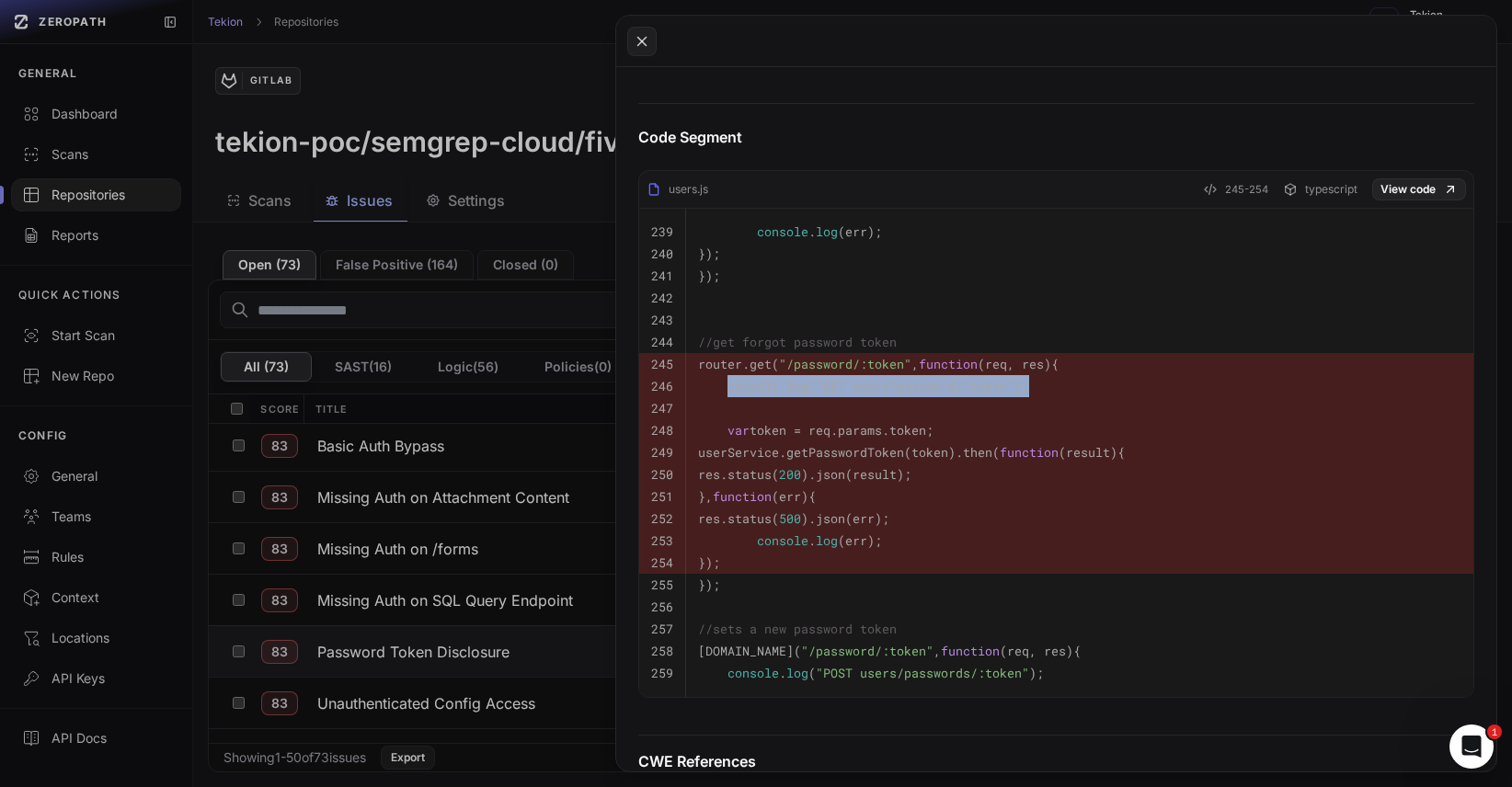 scroll, scrollTop: 640, scrollLeft: 0, axis: vertical 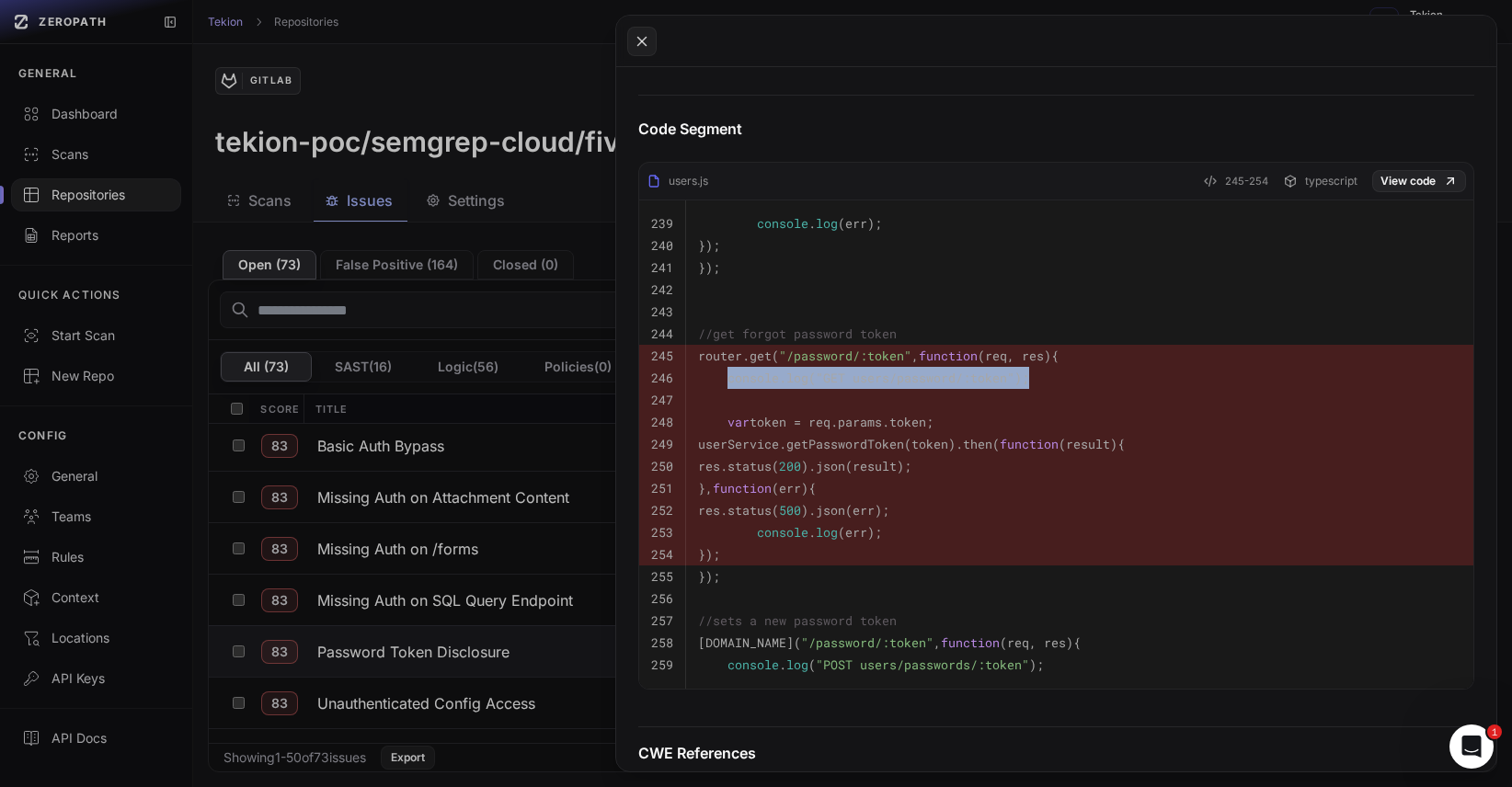 click 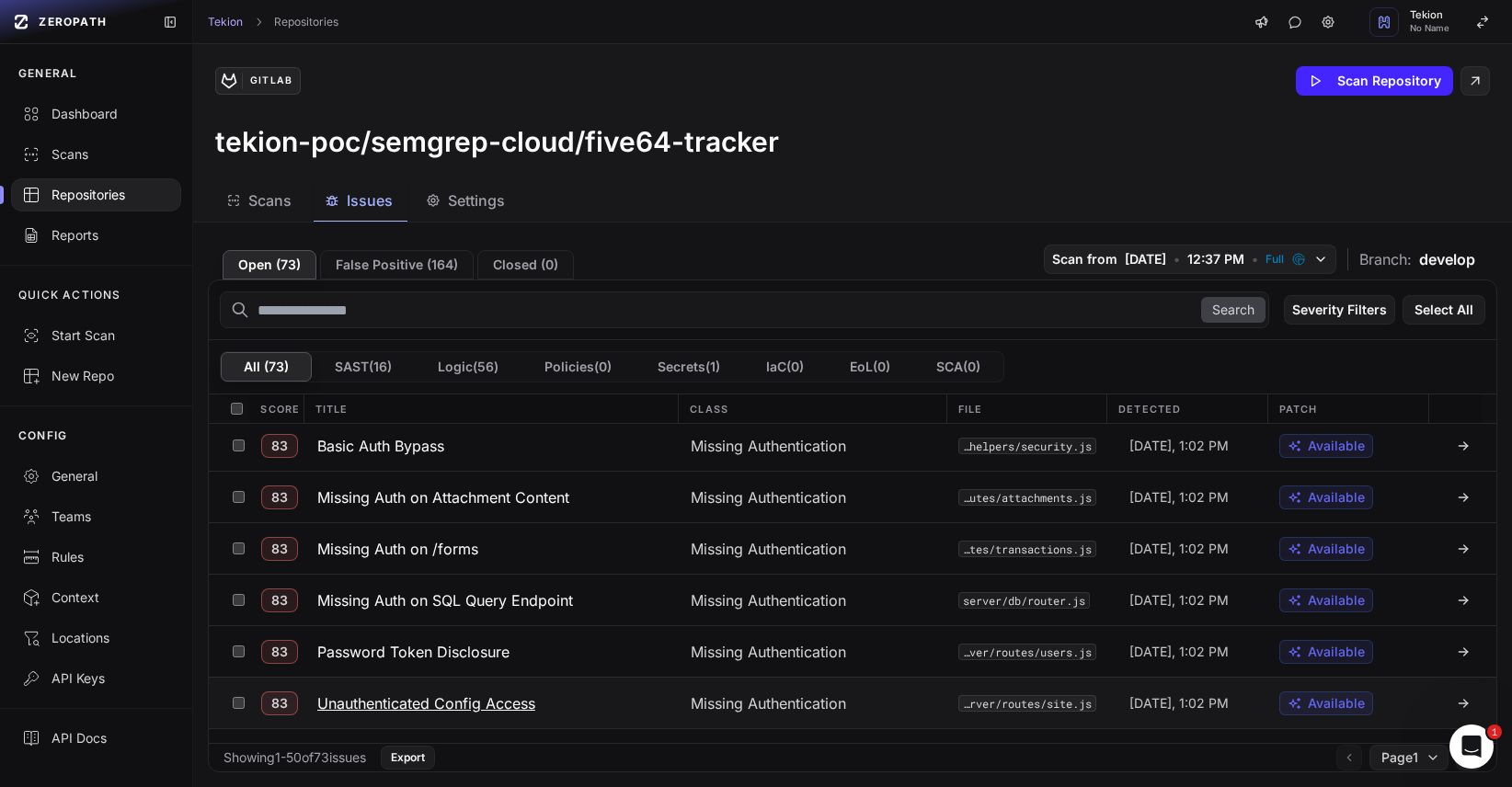 click on "Unauthenticated Config Access" at bounding box center [426, 703] 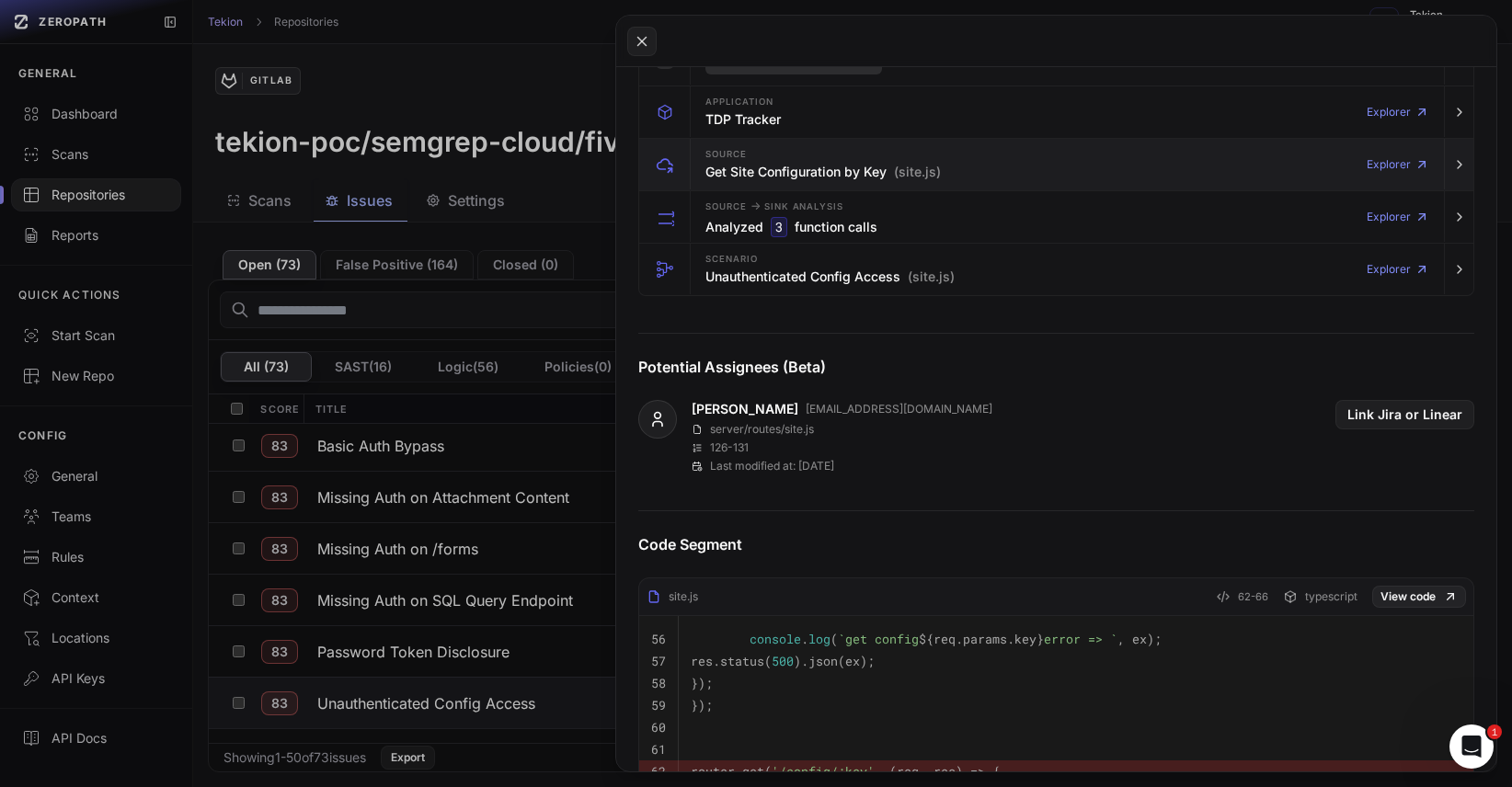 scroll, scrollTop: 403, scrollLeft: 0, axis: vertical 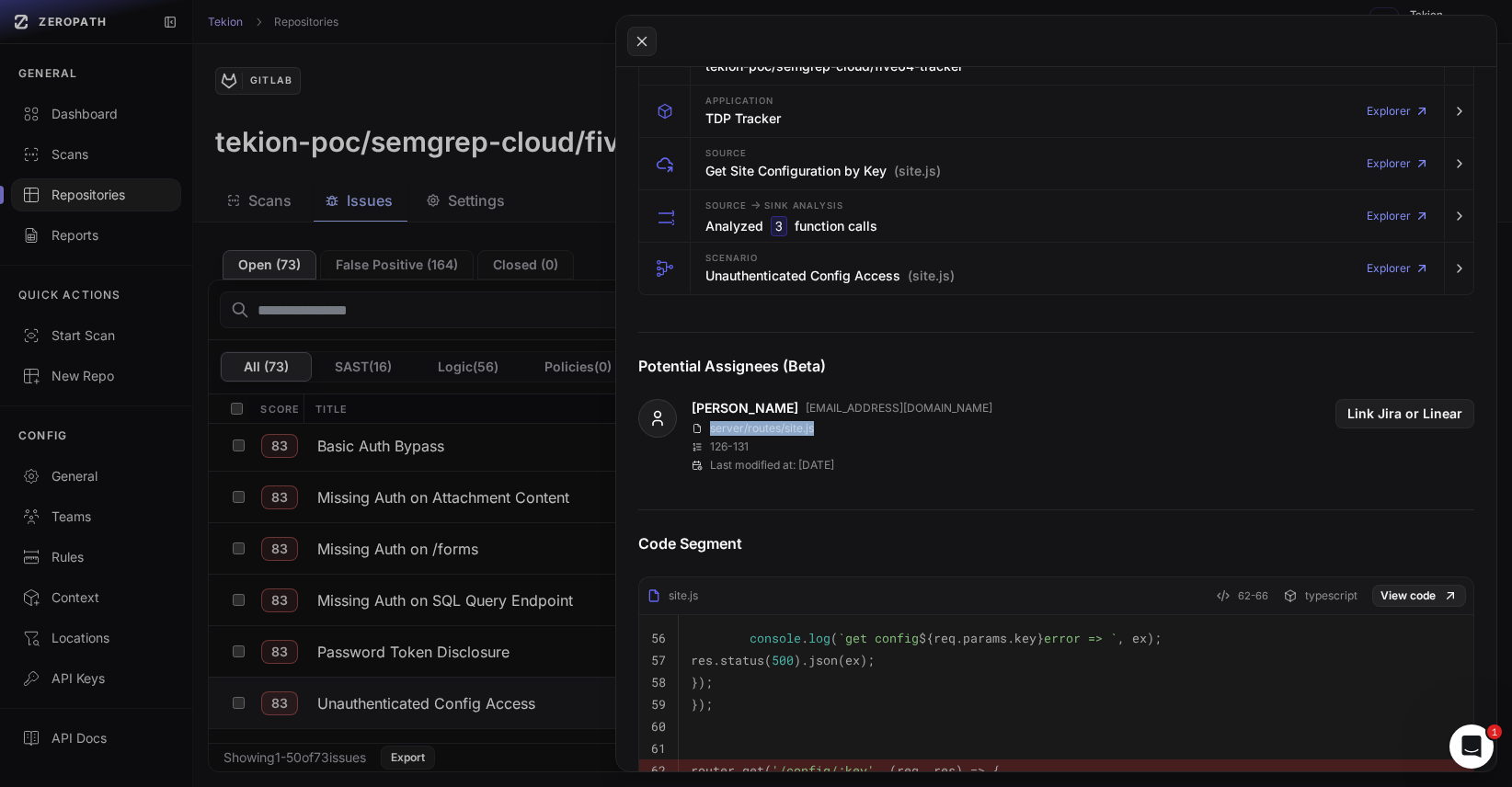 drag, startPoint x: 709, startPoint y: 430, endPoint x: 817, endPoint y: 423, distance: 108.226614 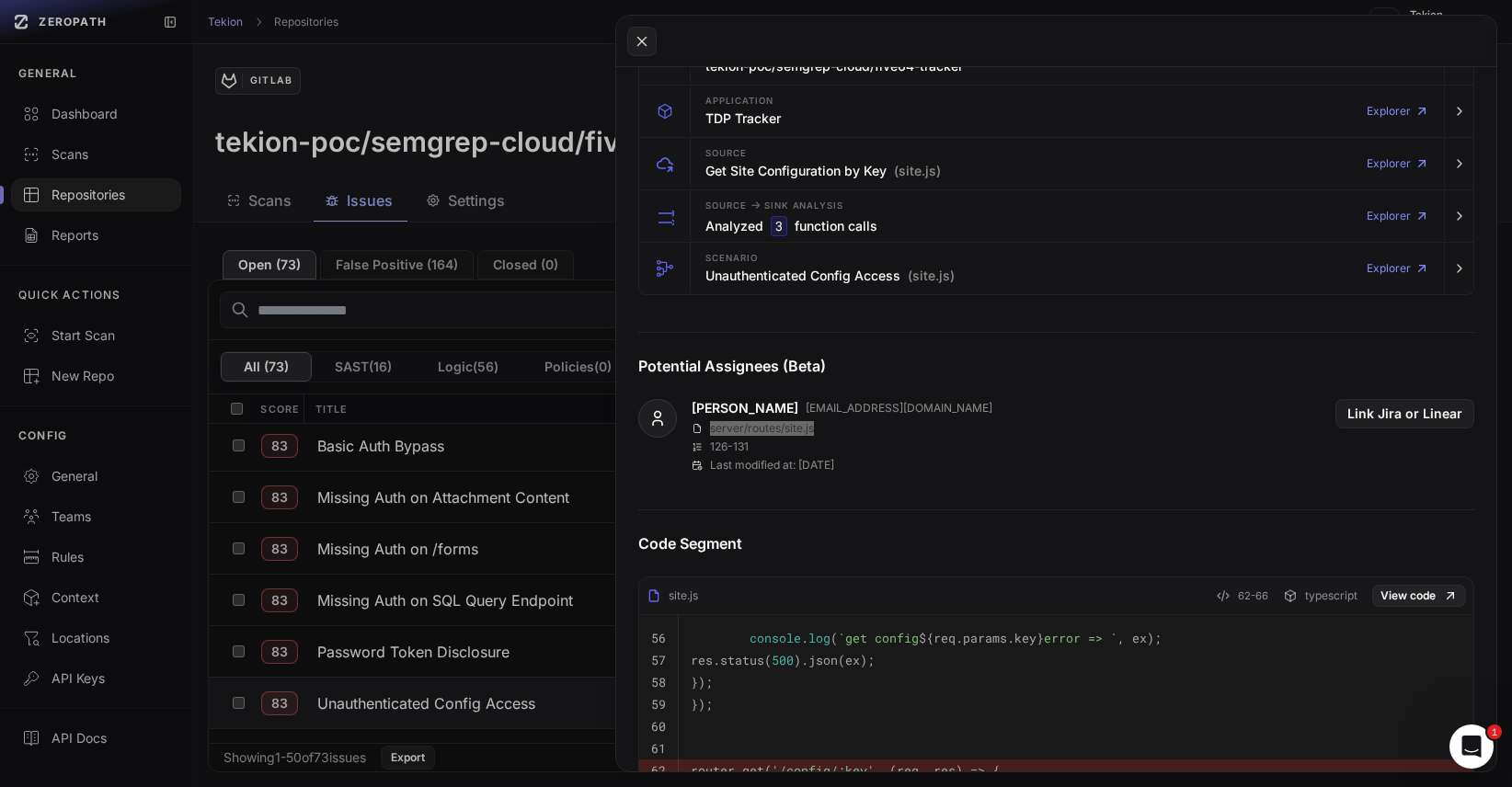 scroll, scrollTop: 380, scrollLeft: 0, axis: vertical 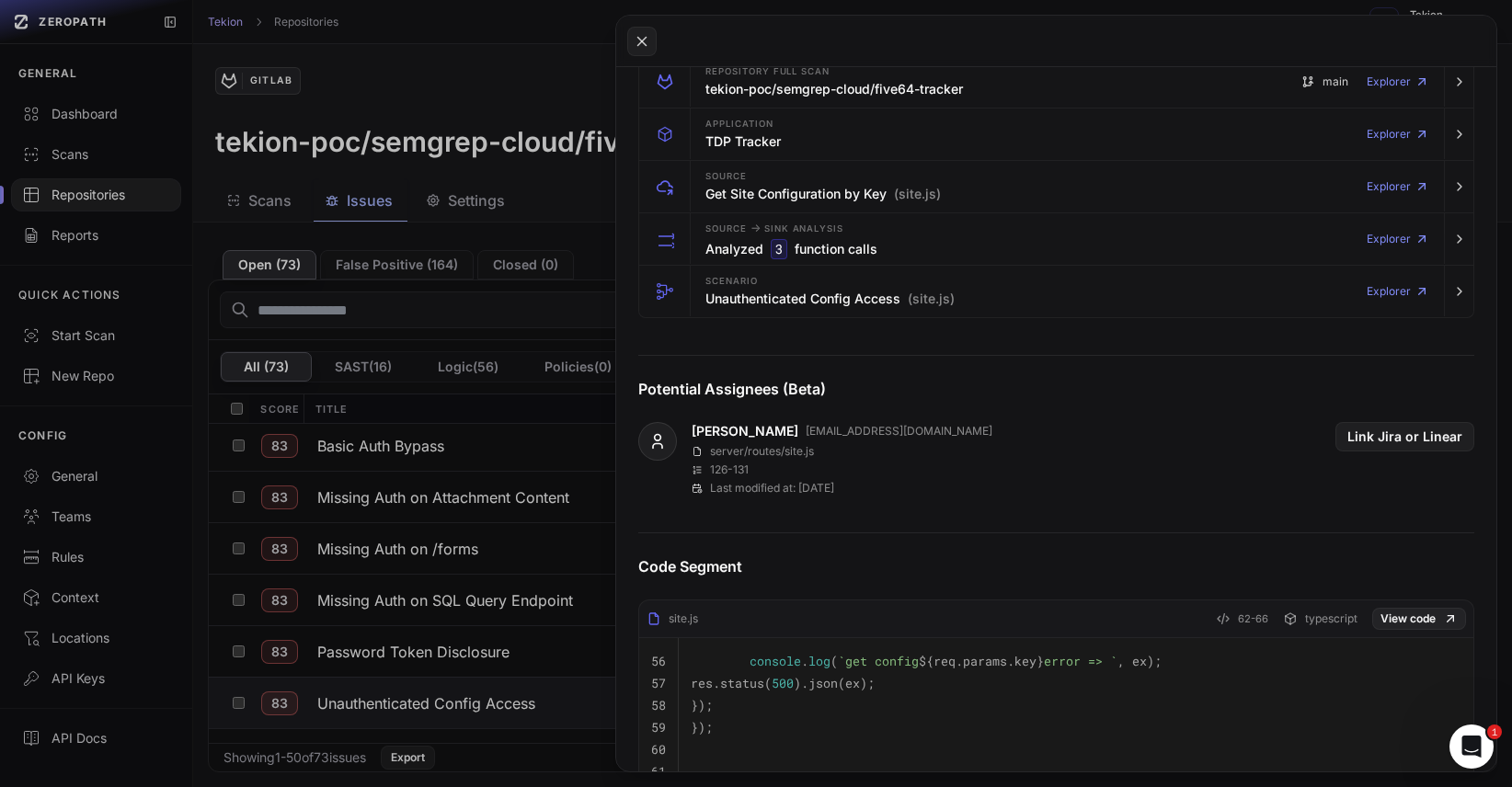 click on "126
-  131" at bounding box center (842, 470) 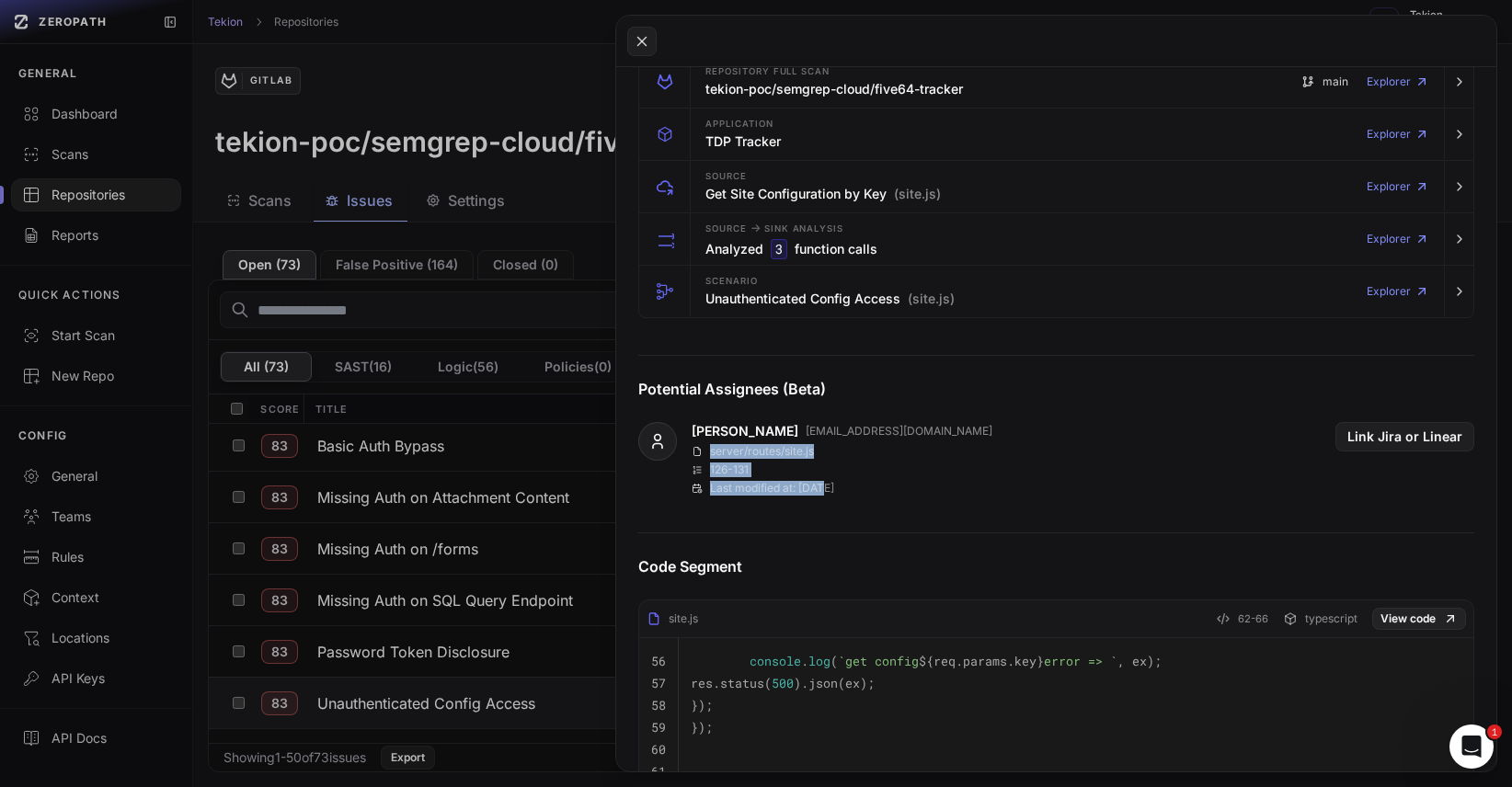 drag, startPoint x: 710, startPoint y: 451, endPoint x: 821, endPoint y: 482, distance: 115.2476 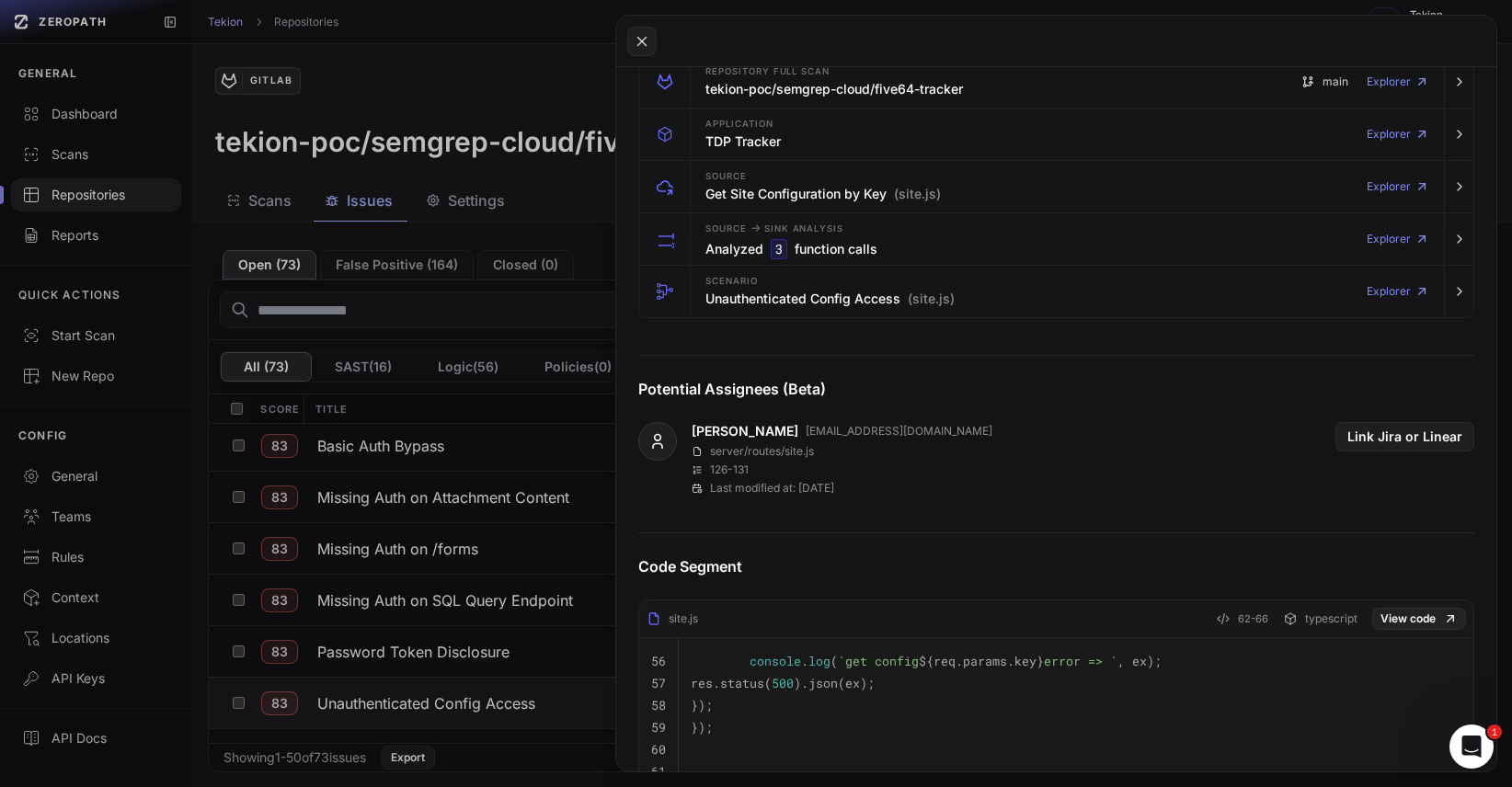 click on "server/routes/site.js" at bounding box center (842, 451) 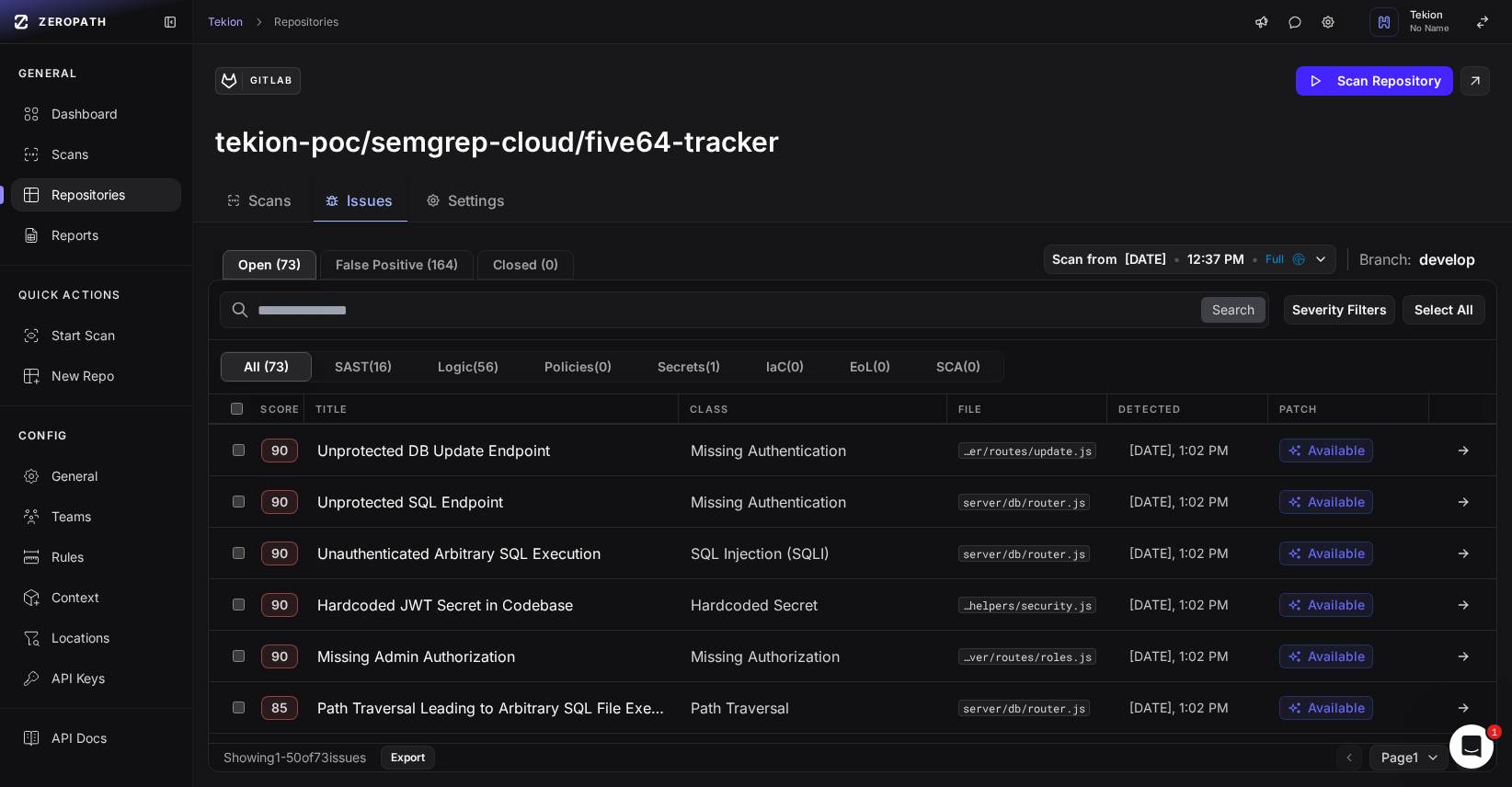 scroll, scrollTop: 268, scrollLeft: 0, axis: vertical 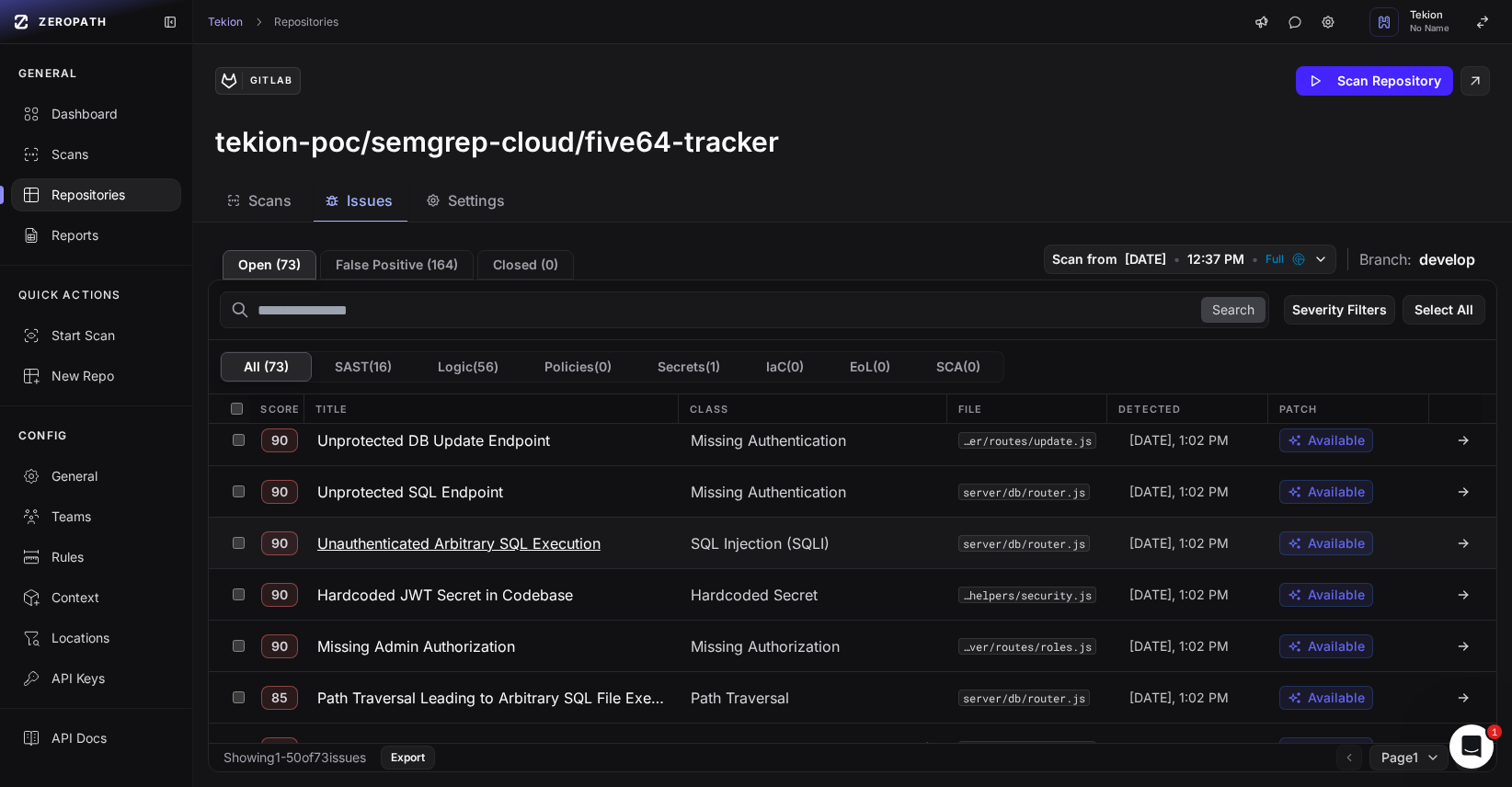 click on "Unauthenticated Arbitrary SQL Execution" at bounding box center (459, 543) 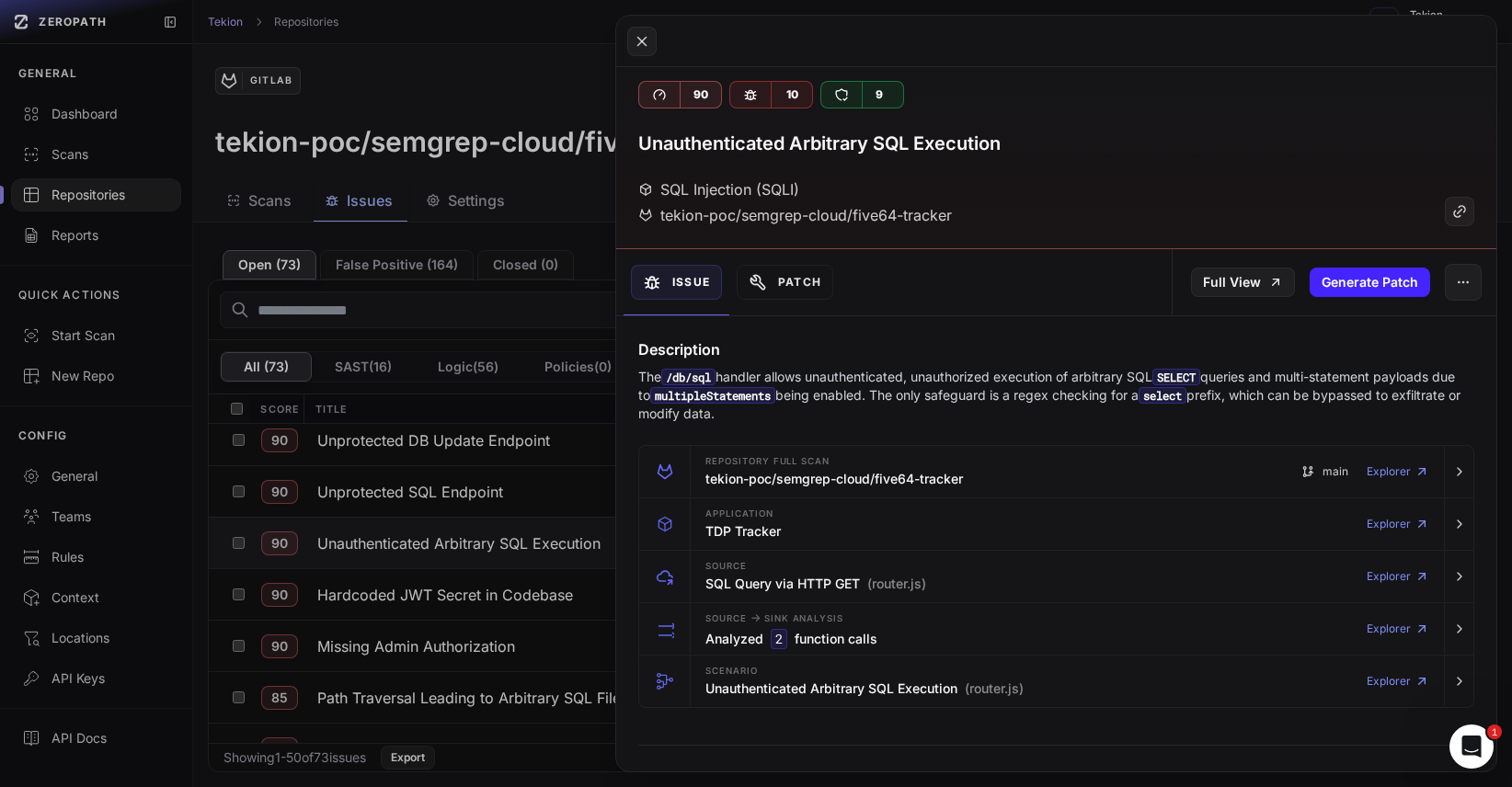 scroll, scrollTop: 0, scrollLeft: 0, axis: both 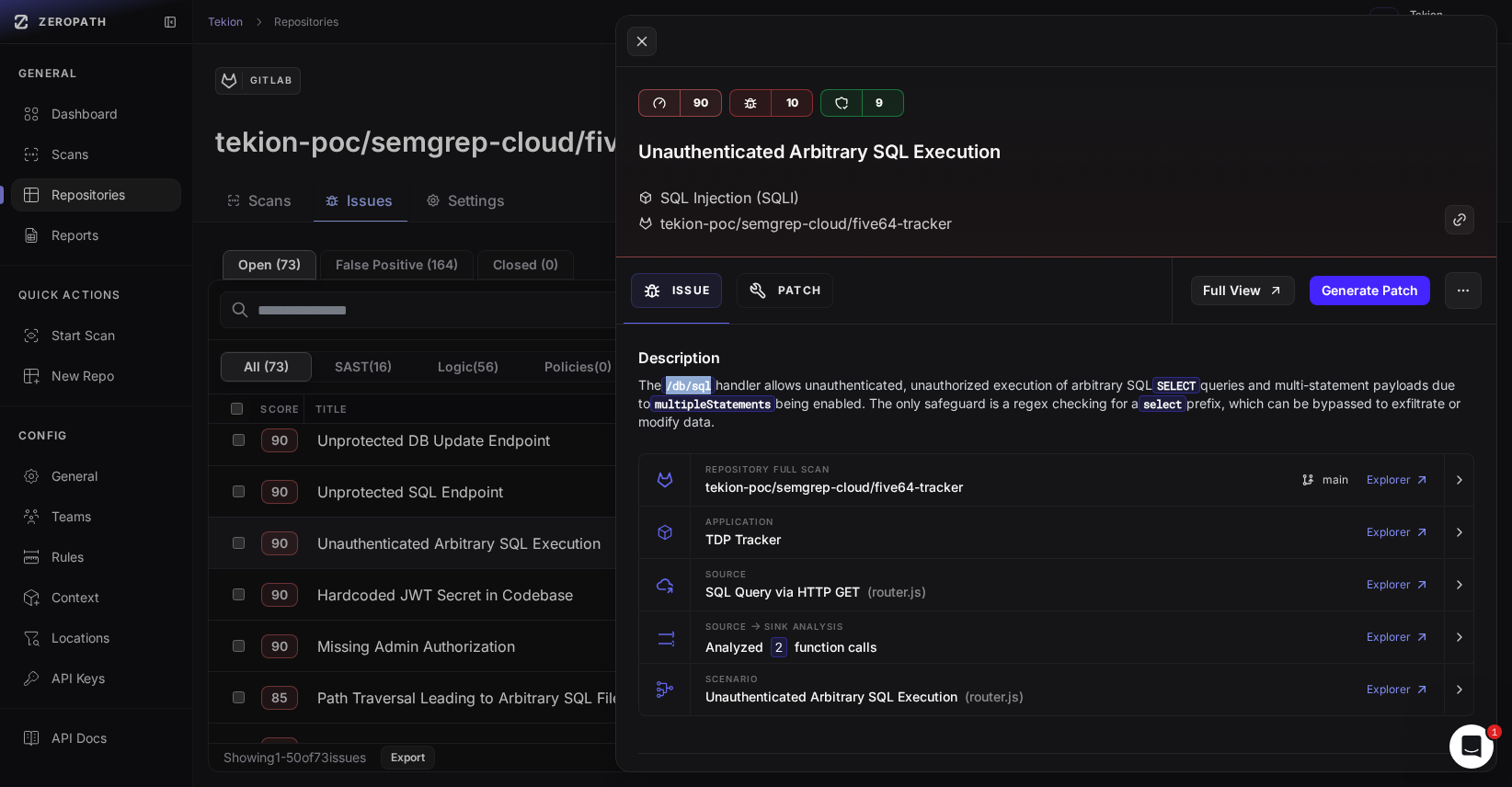 drag, startPoint x: 670, startPoint y: 385, endPoint x: 716, endPoint y: 385, distance: 46 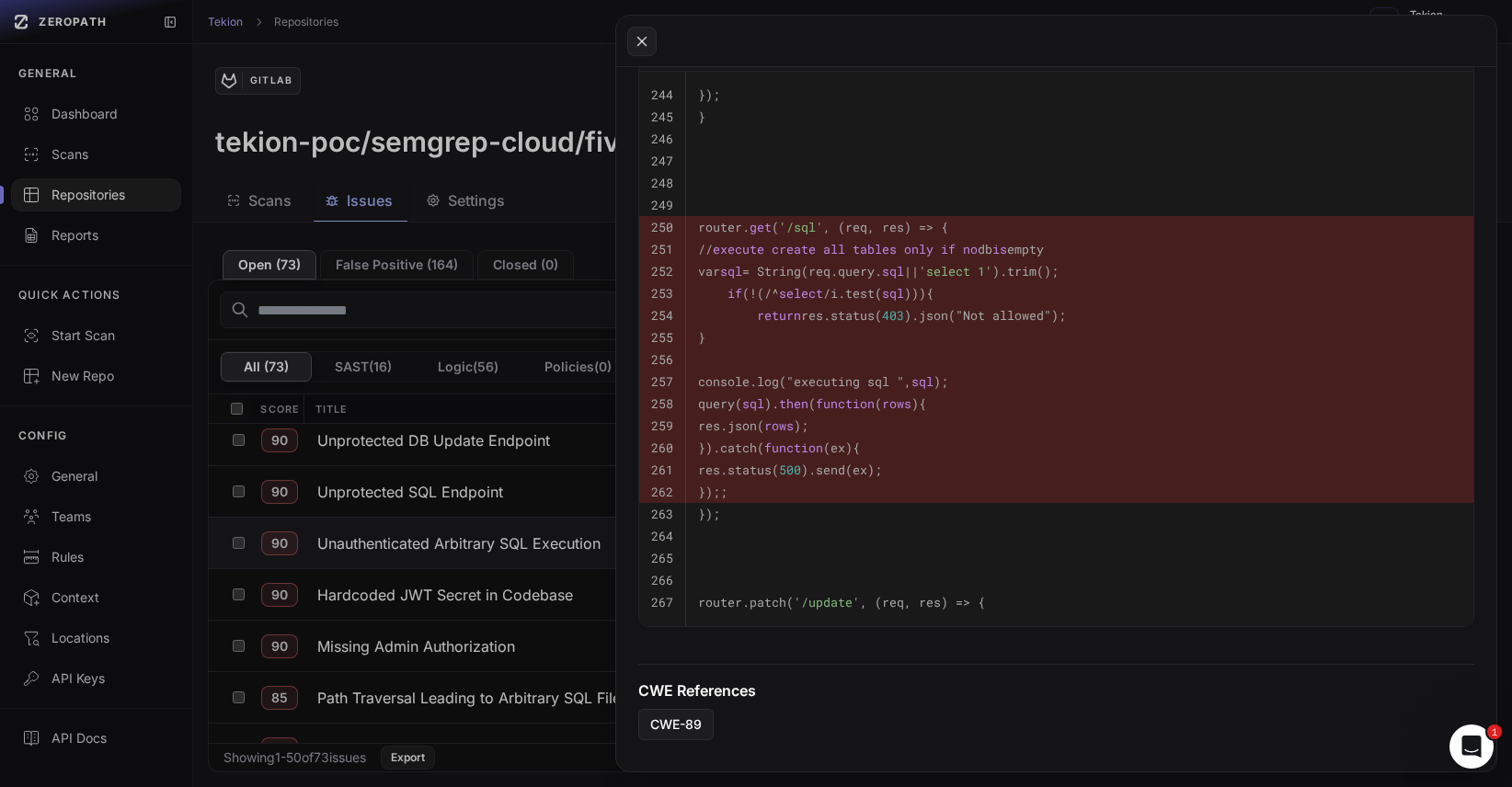 scroll, scrollTop: 797, scrollLeft: 0, axis: vertical 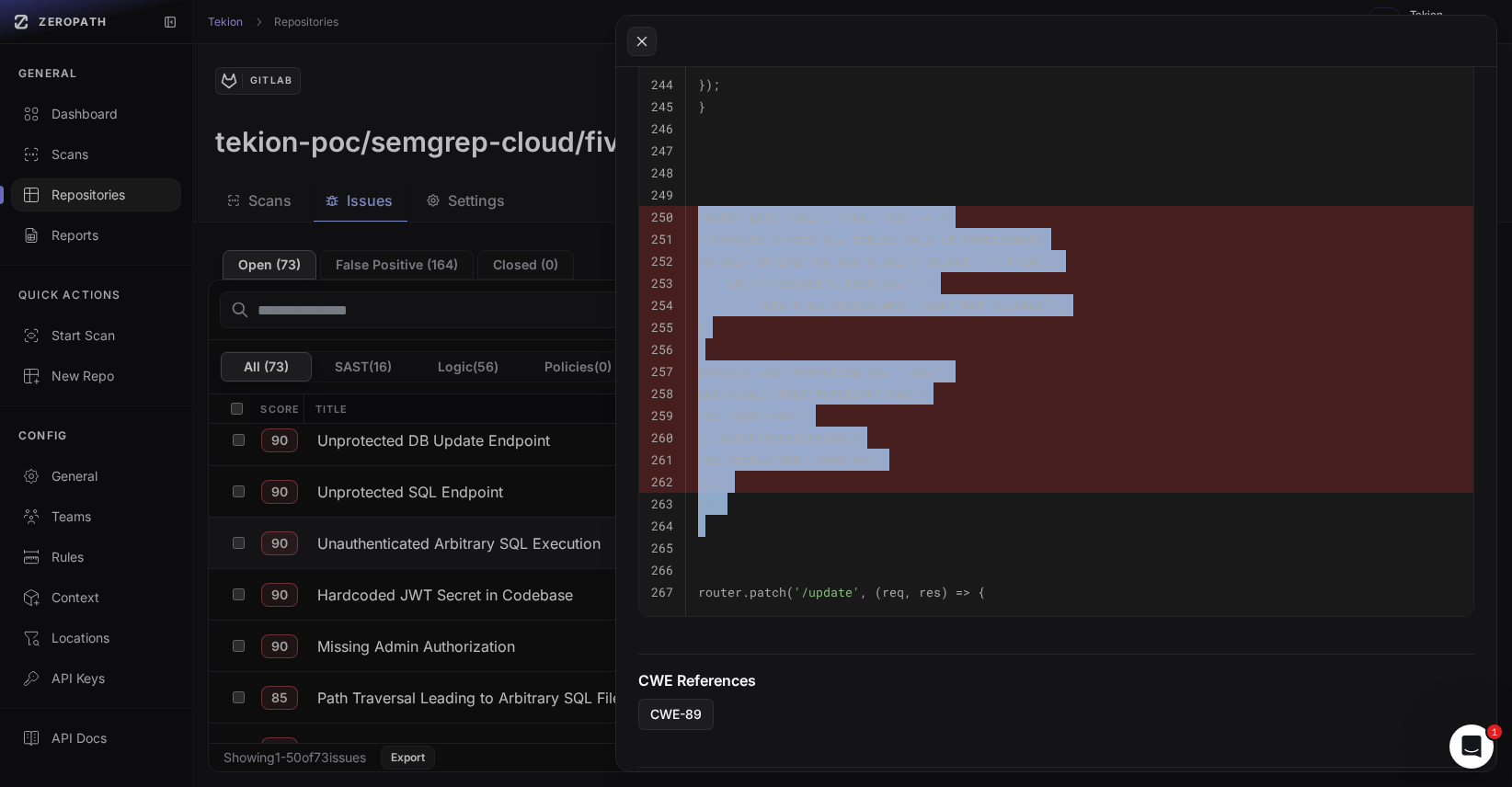 drag, startPoint x: 698, startPoint y: 215, endPoint x: 824, endPoint y: 540, distance: 348.56994 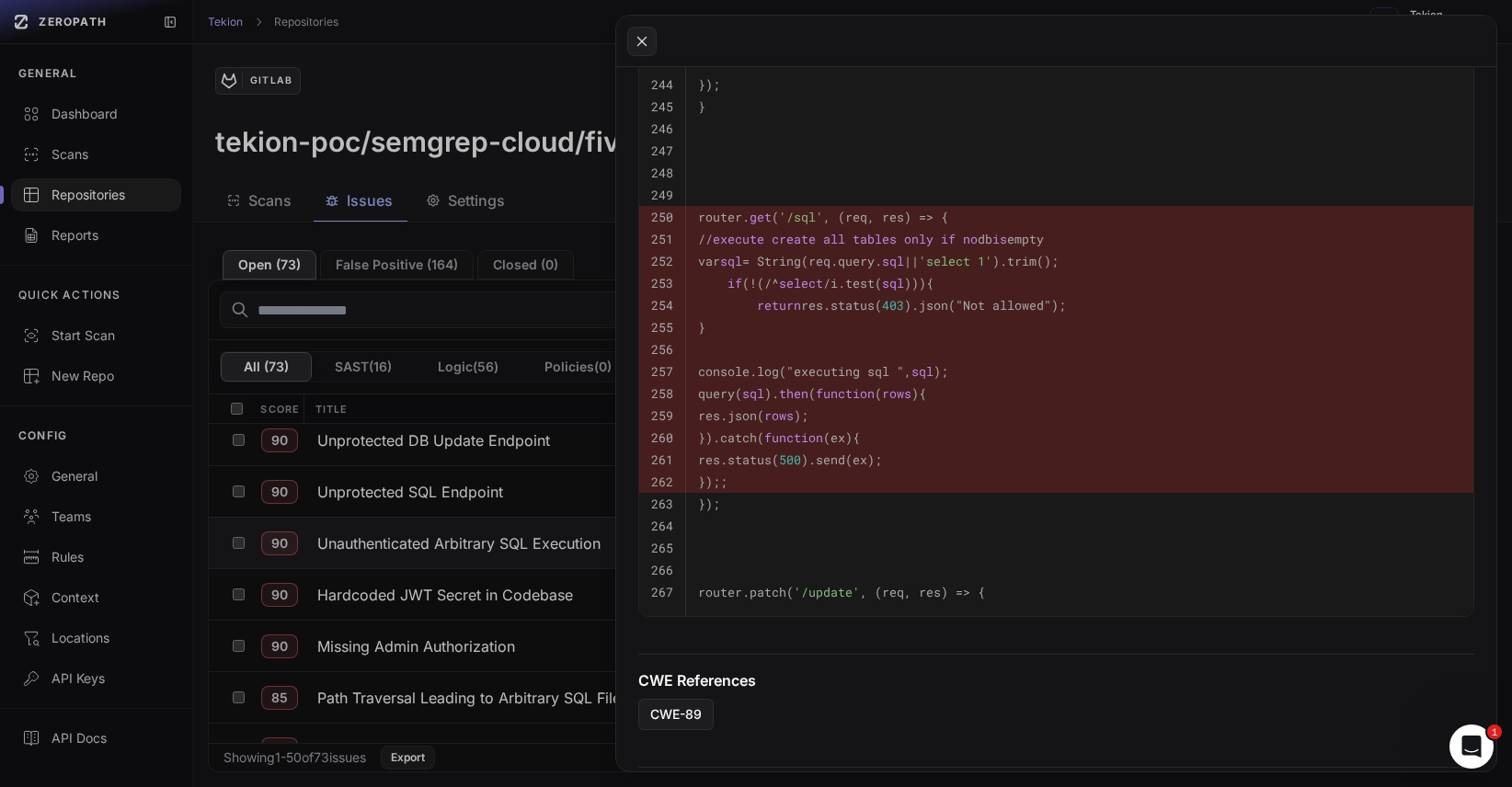 click on "router. get ( '/sql' , (req, res) => {" at bounding box center [823, 217] 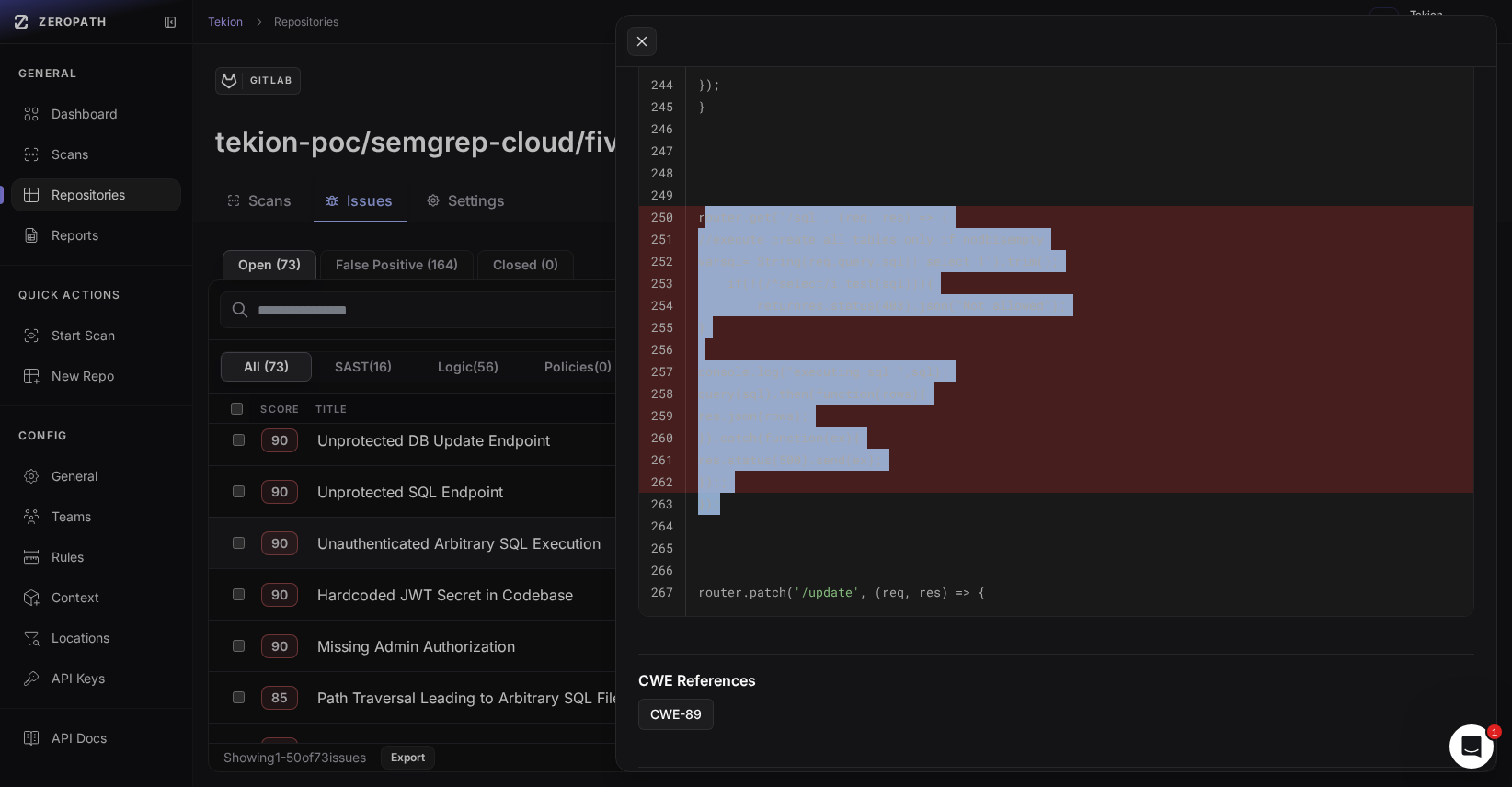 drag, startPoint x: 703, startPoint y: 222, endPoint x: 779, endPoint y: 506, distance: 293.9932 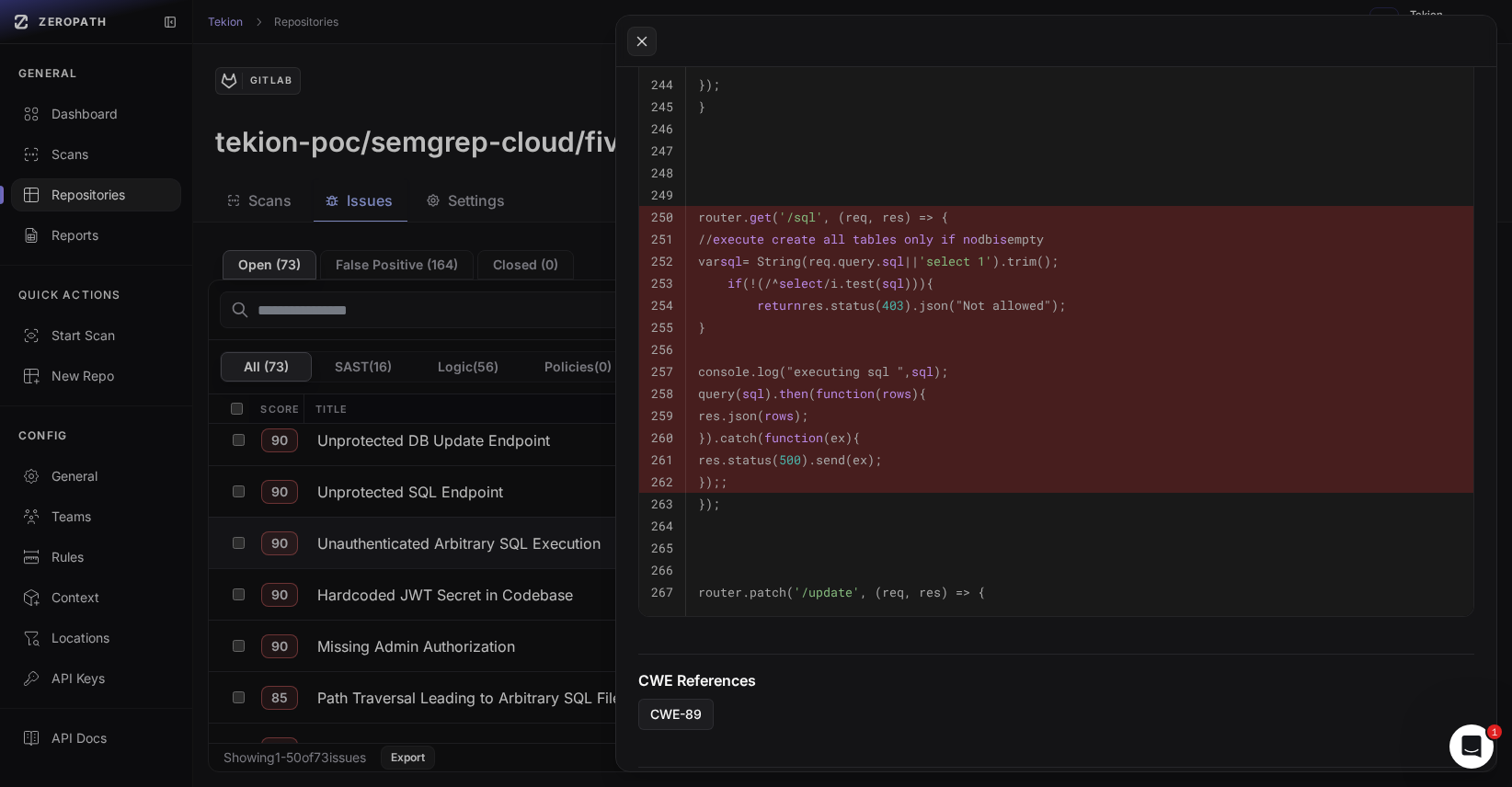 click on "});" at bounding box center [1080, 504] 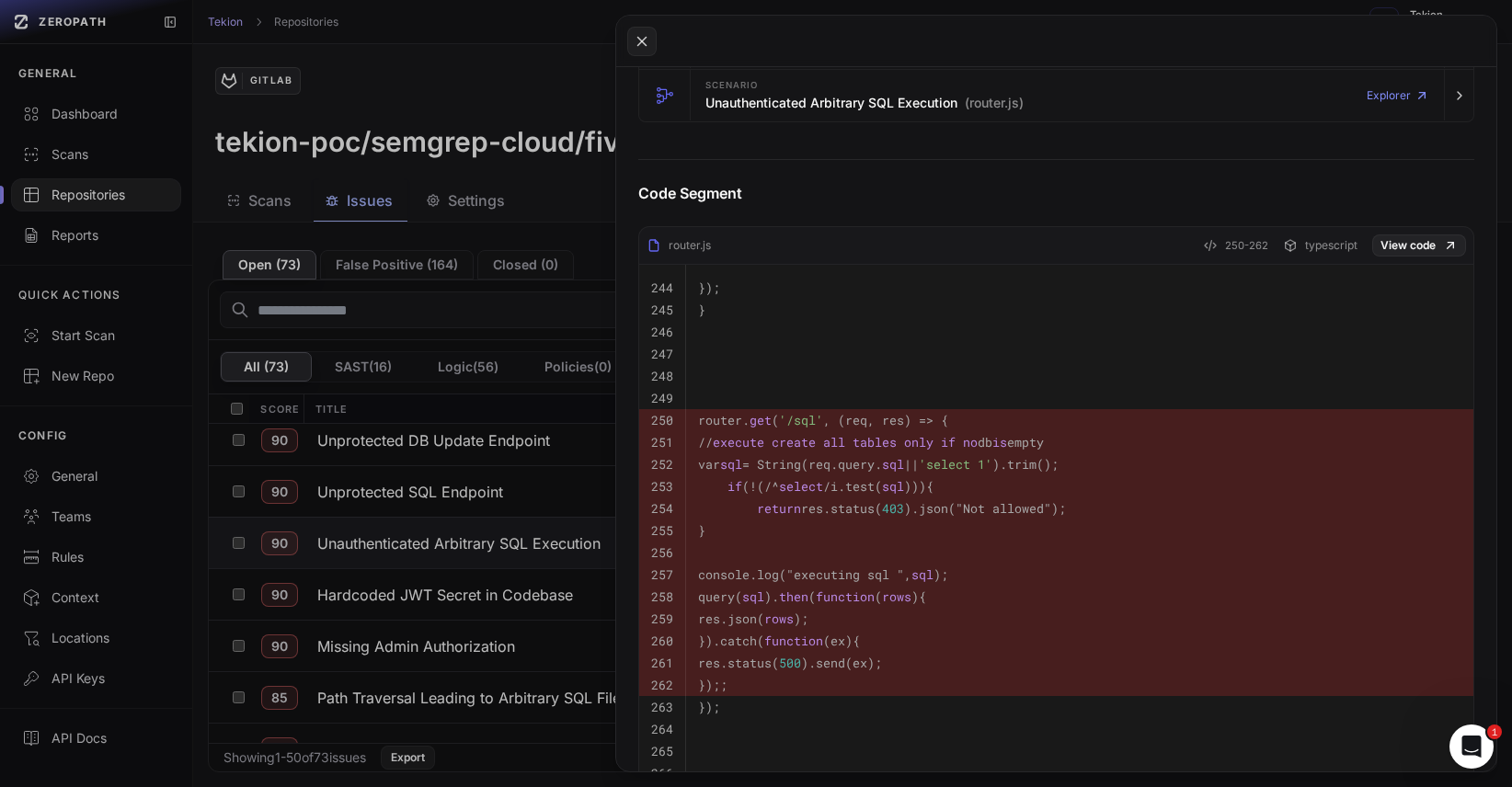 scroll, scrollTop: 622, scrollLeft: 0, axis: vertical 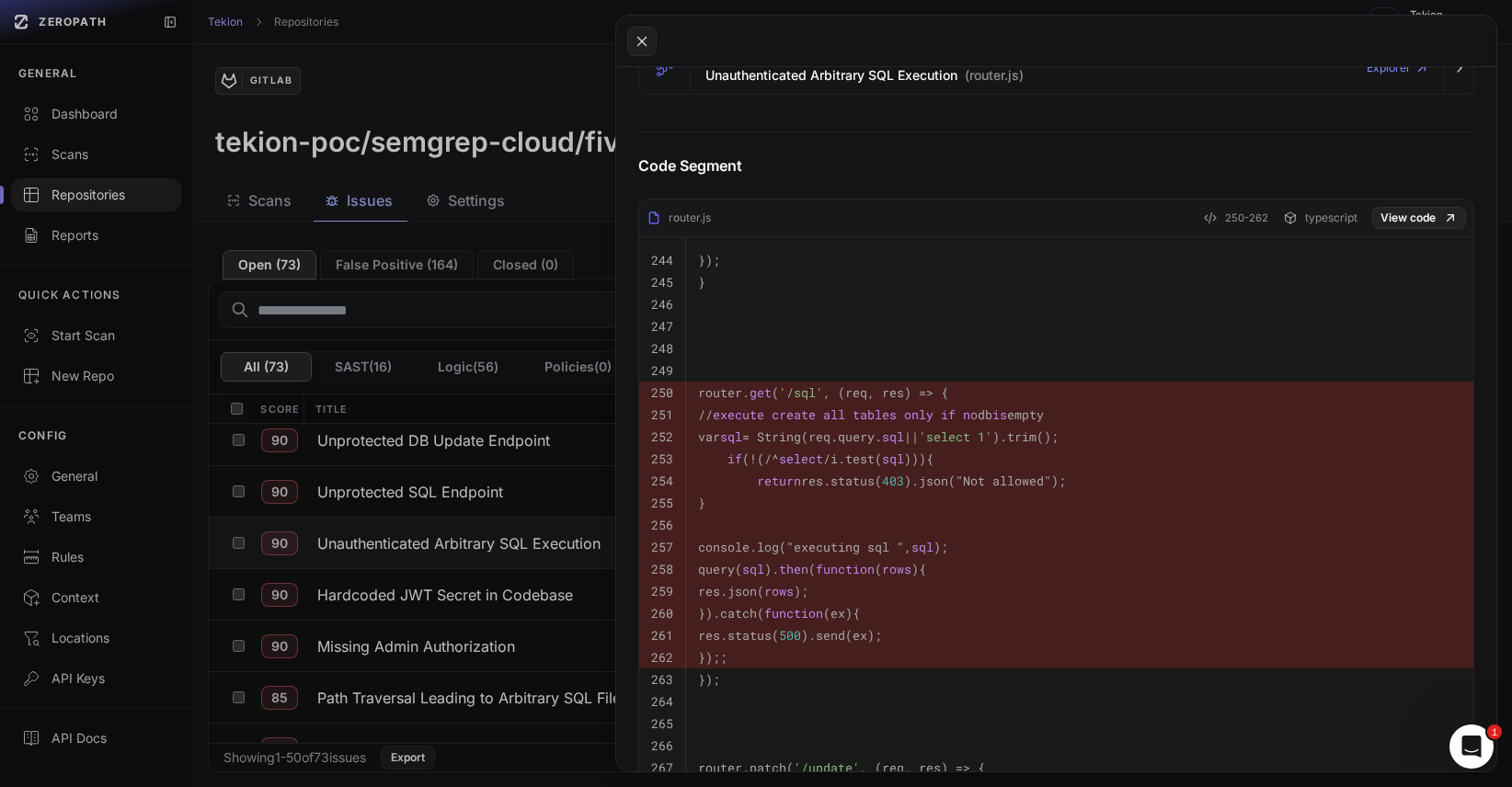click 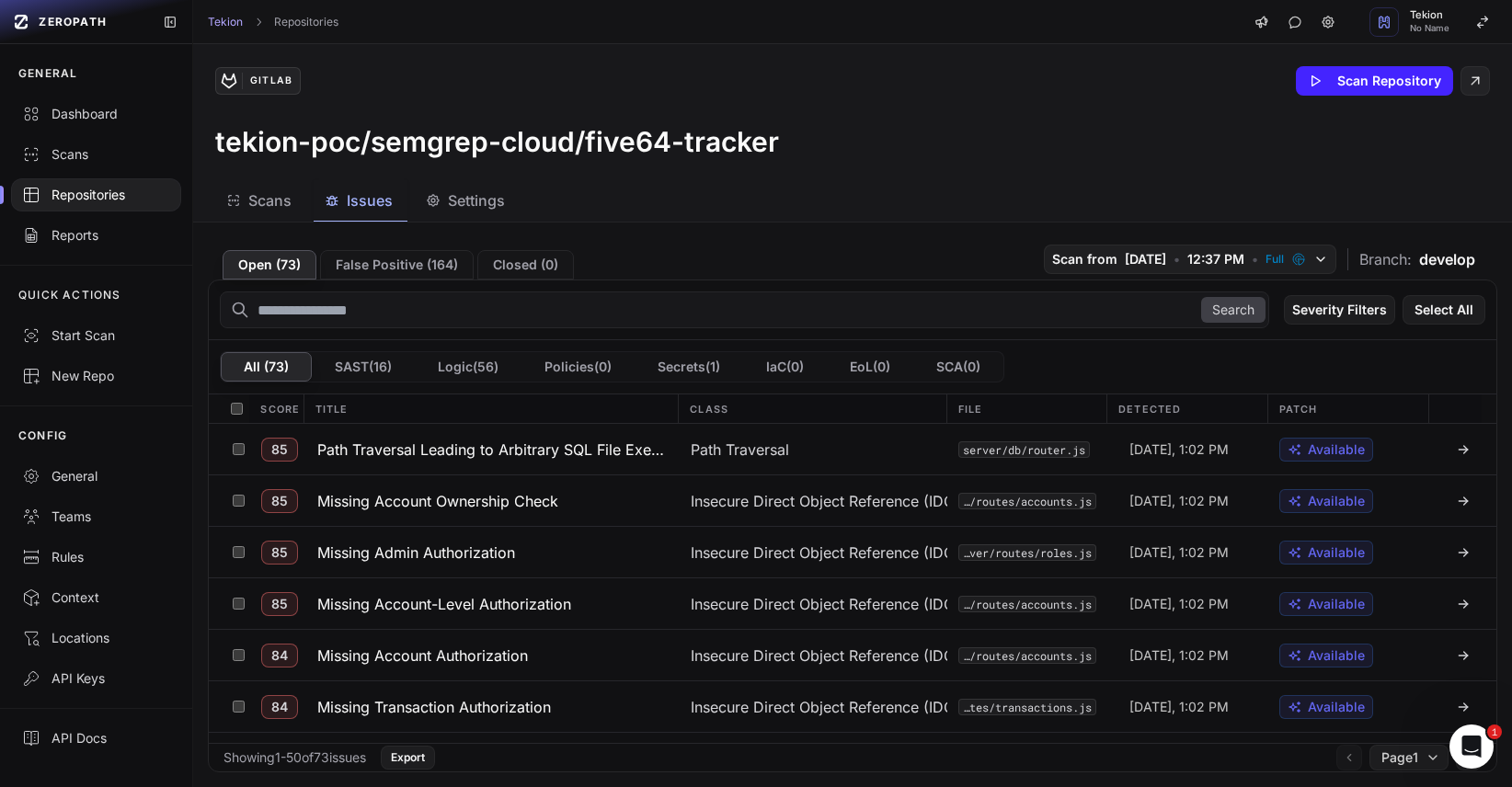 scroll, scrollTop: 508, scrollLeft: 0, axis: vertical 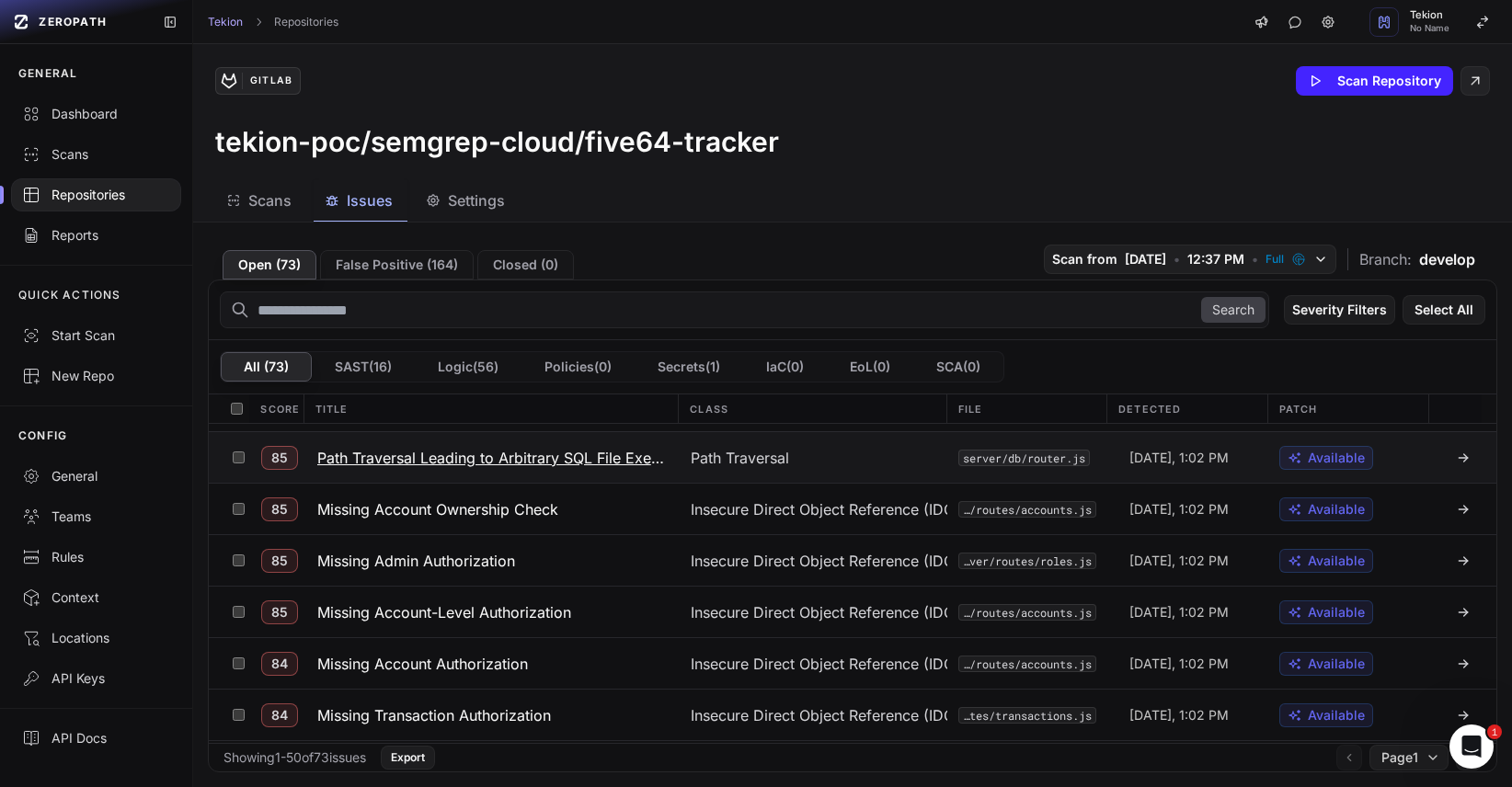 click on "Path Traversal Leading to Arbitrary SQL File Execution via /db/update" at bounding box center [493, 458] 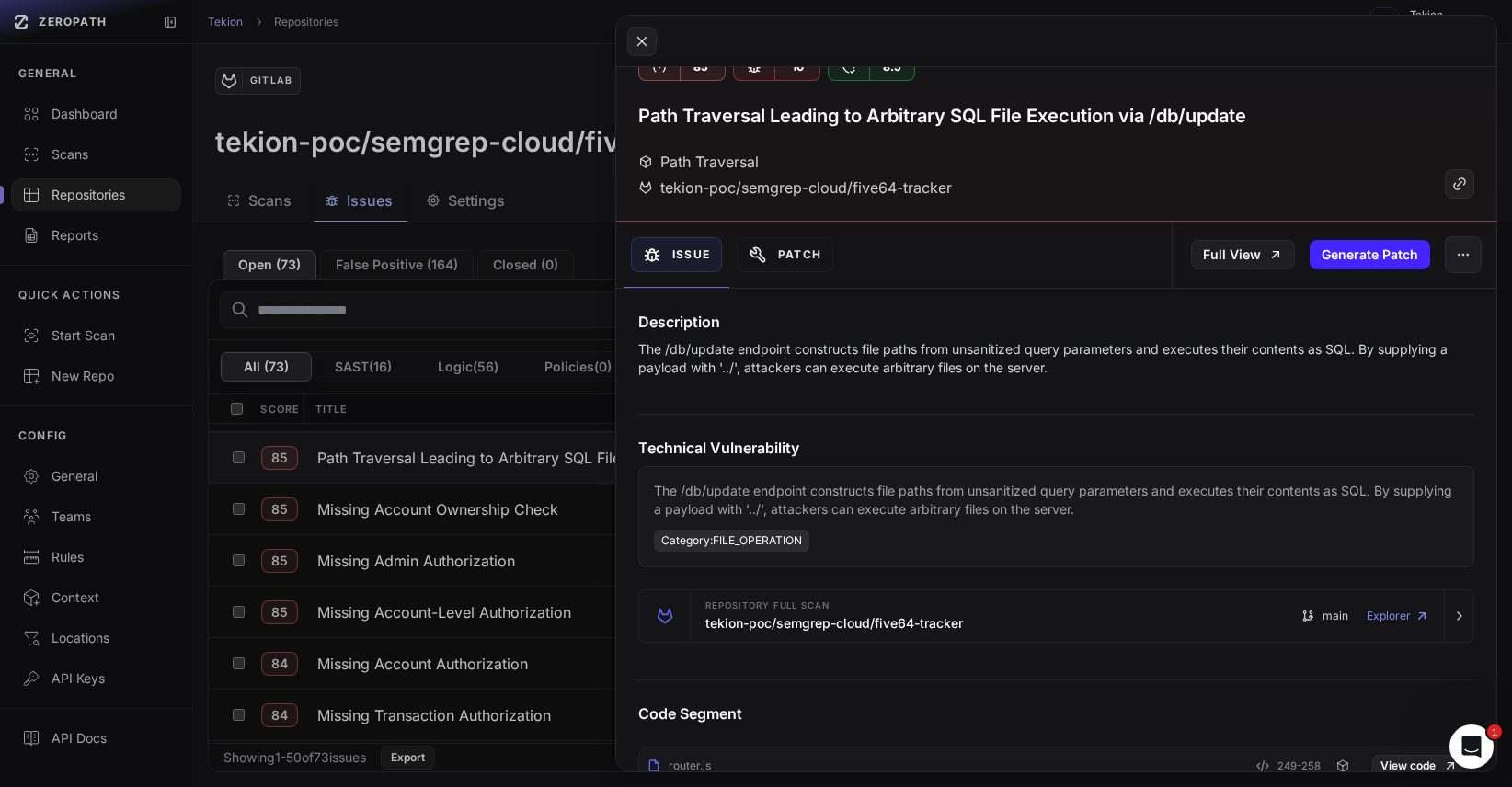 scroll, scrollTop: 6, scrollLeft: 0, axis: vertical 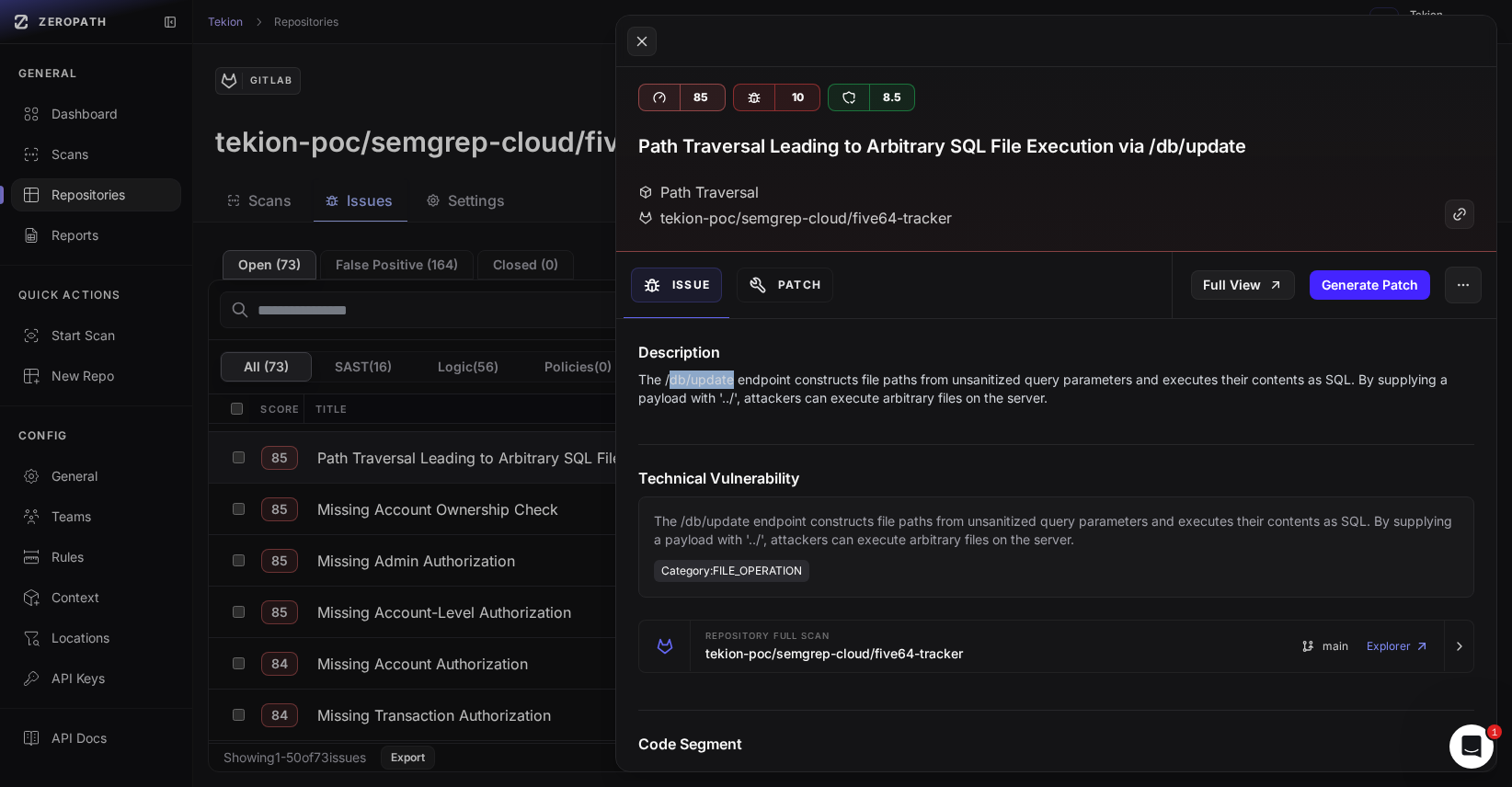 drag, startPoint x: 733, startPoint y: 377, endPoint x: 669, endPoint y: 381, distance: 64.12488 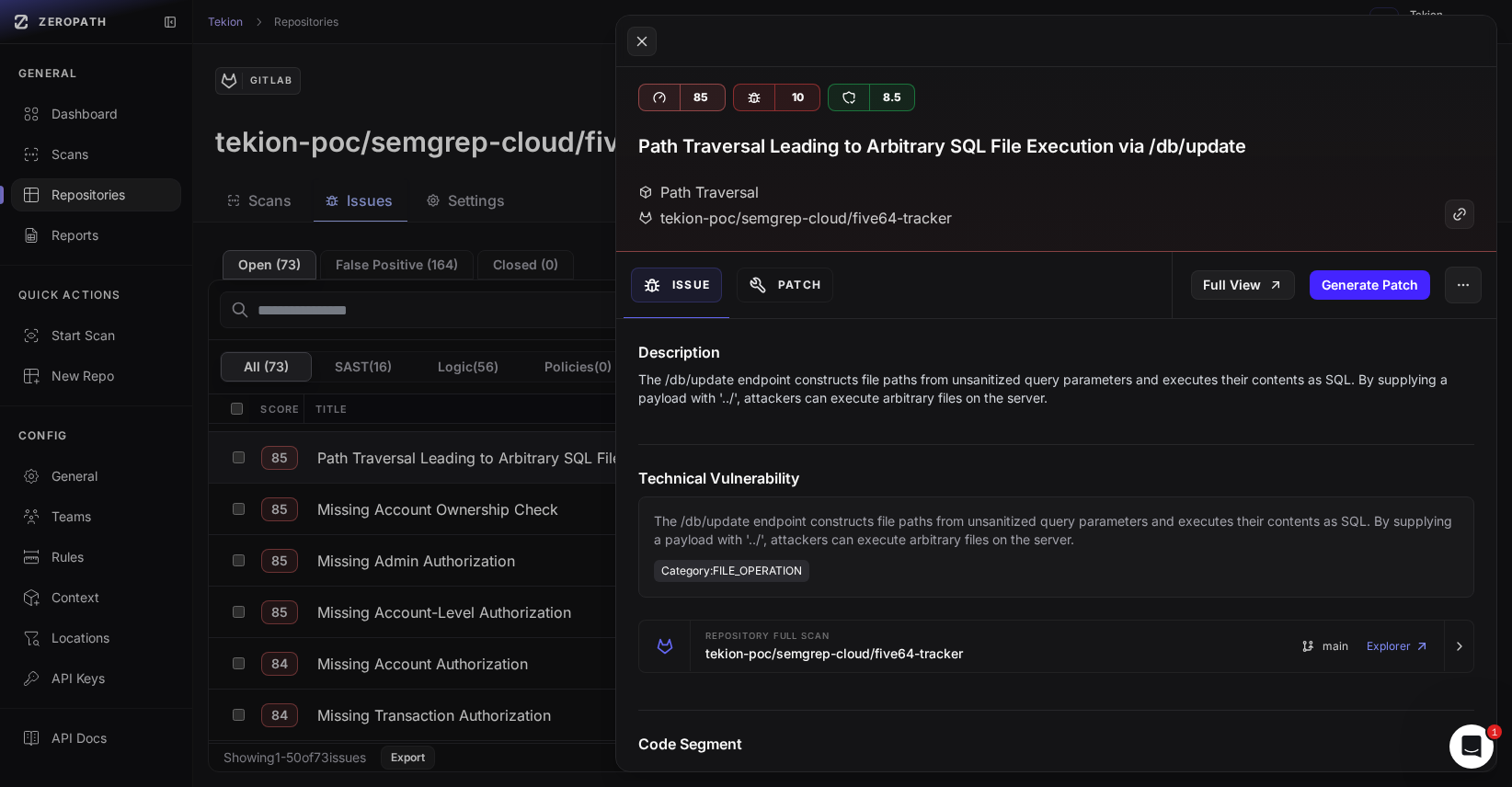 click on "The /db/update endpoint constructs file paths from unsanitized query parameters and executes their contents as SQL. By supplying a payload with '../', attackers can execute arbitrary files on the server." at bounding box center [1050, 389] 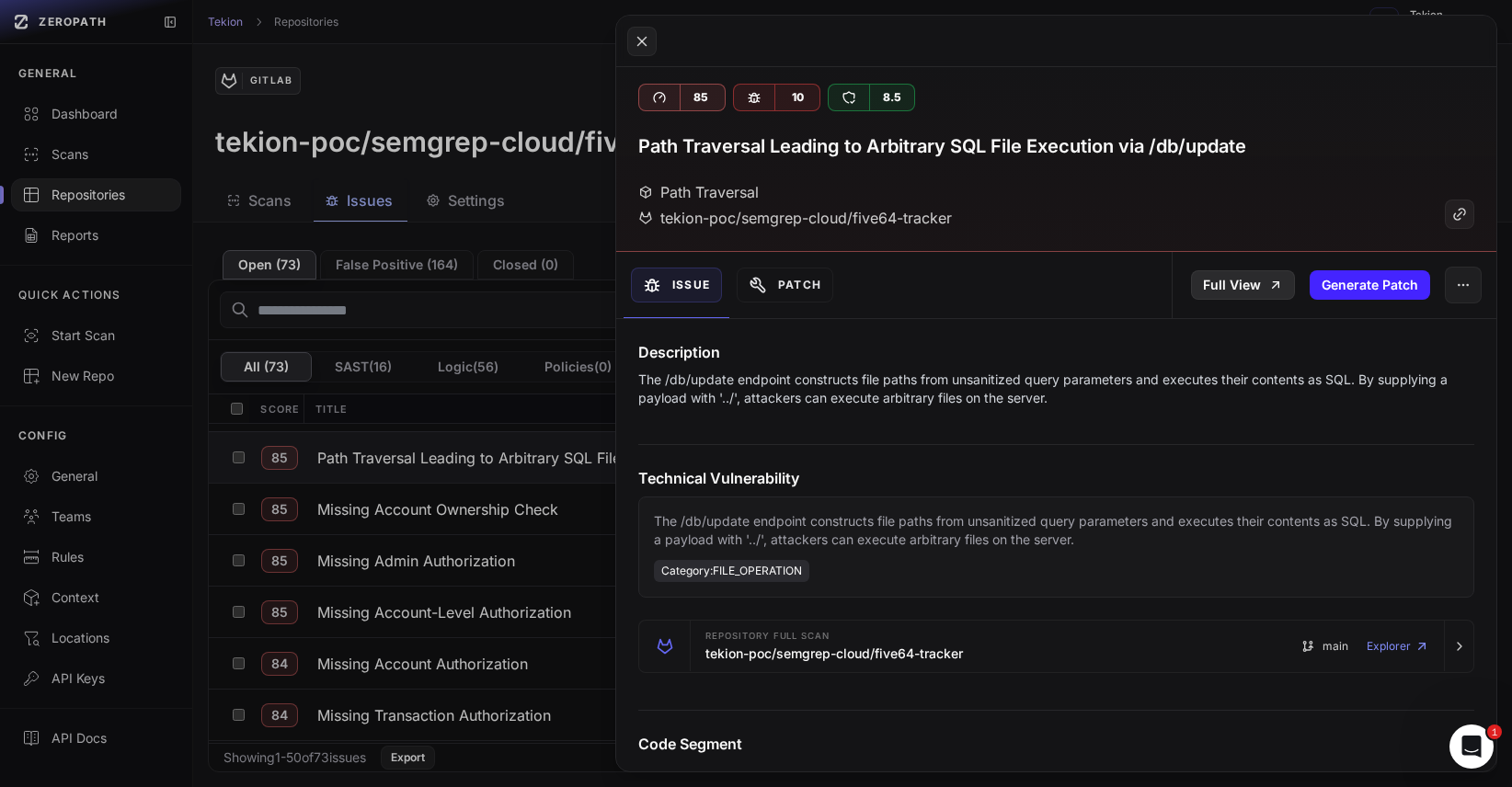 click on "Full View" at bounding box center (1243, 285) 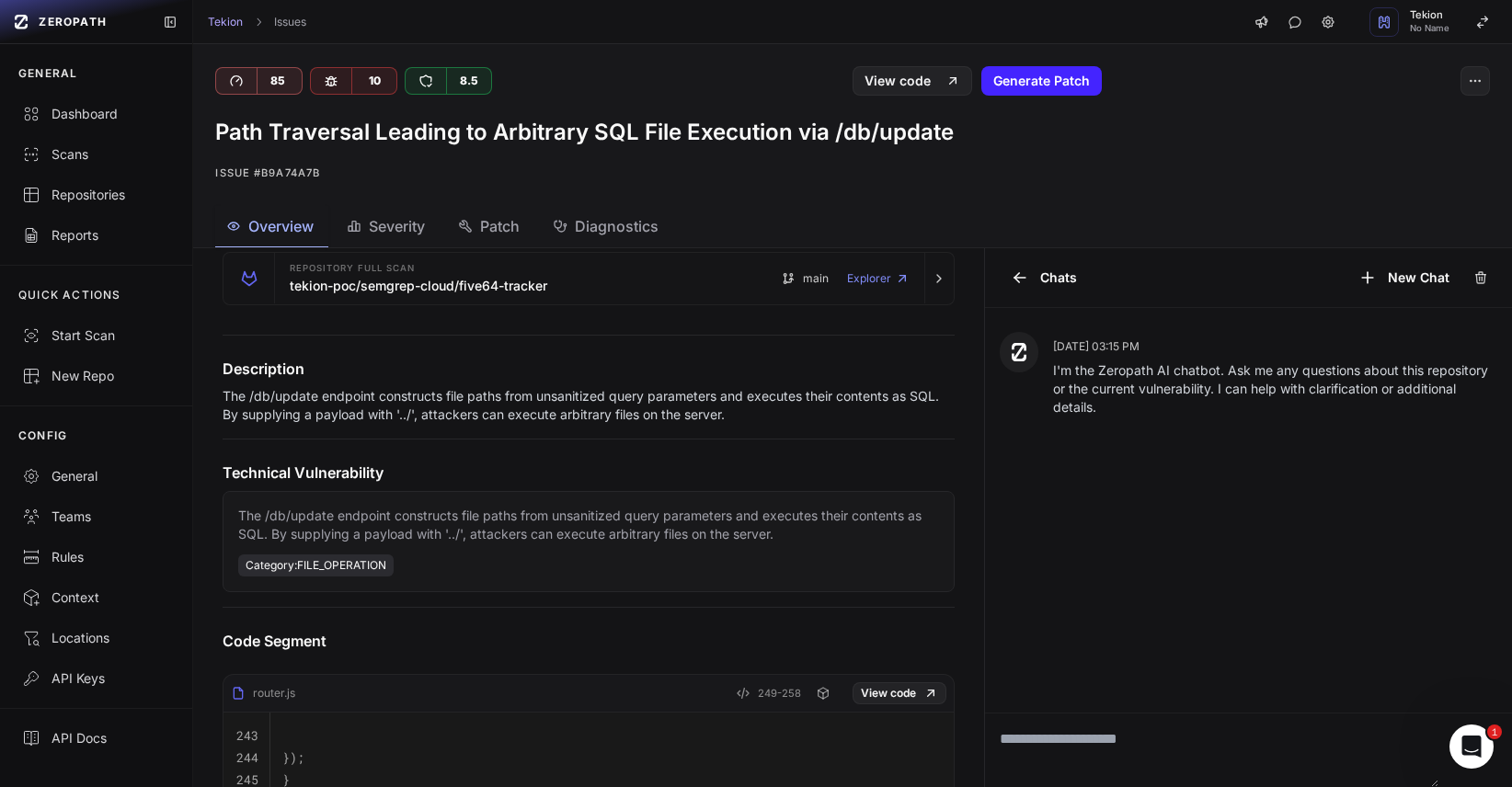 scroll, scrollTop: 154, scrollLeft: 0, axis: vertical 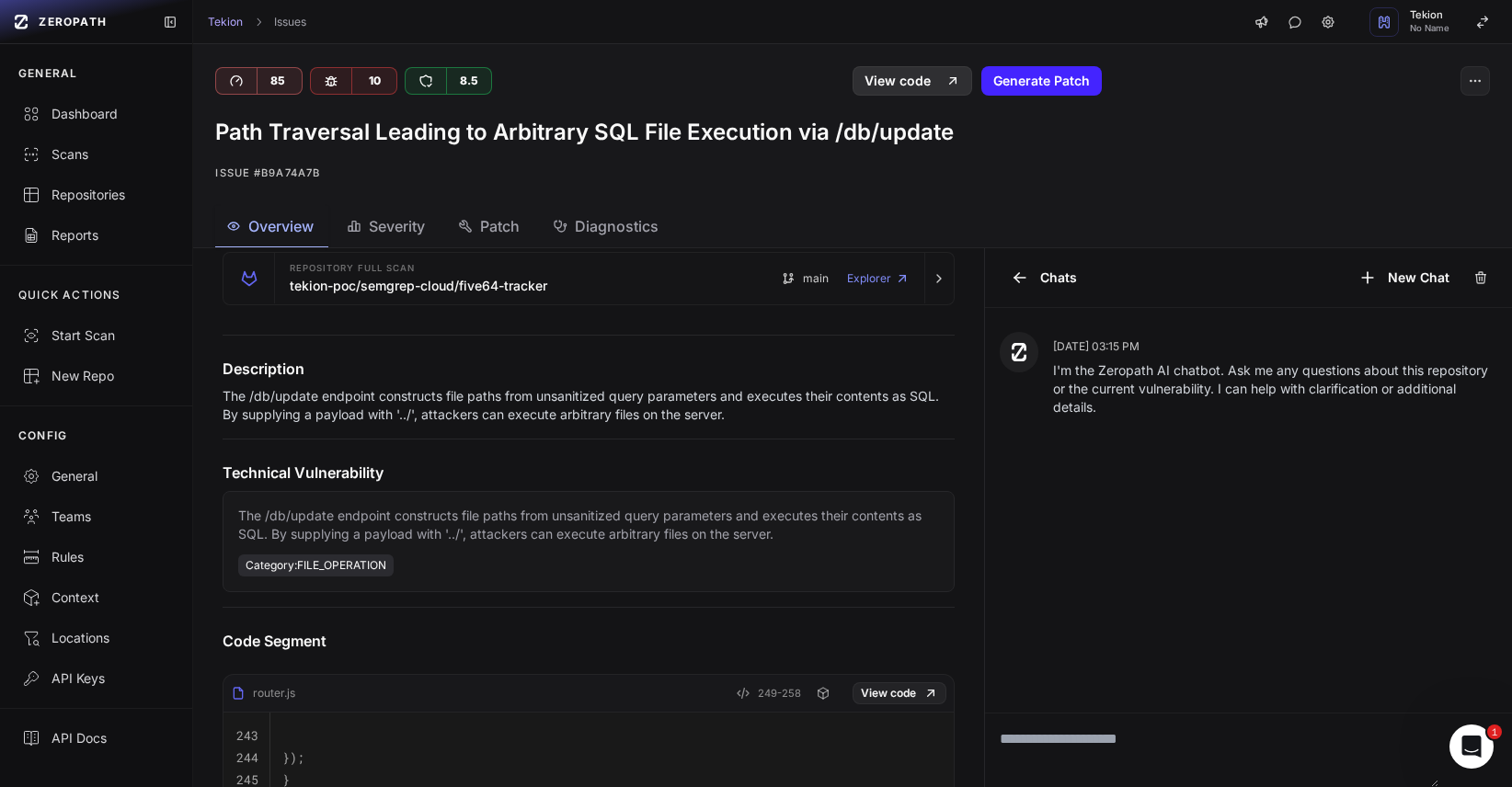 click on "View code" at bounding box center (912, 81) 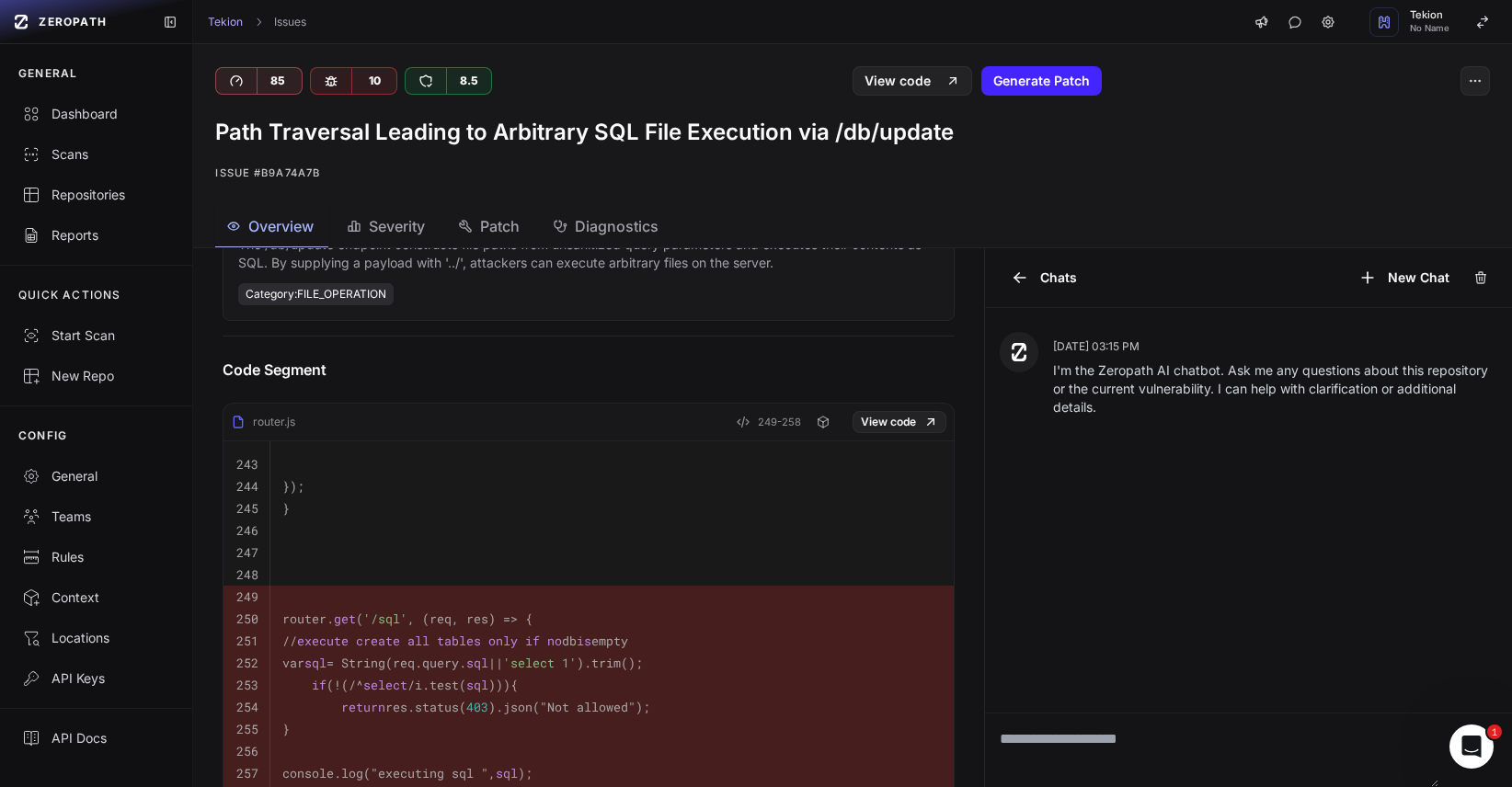 scroll, scrollTop: 415, scrollLeft: 0, axis: vertical 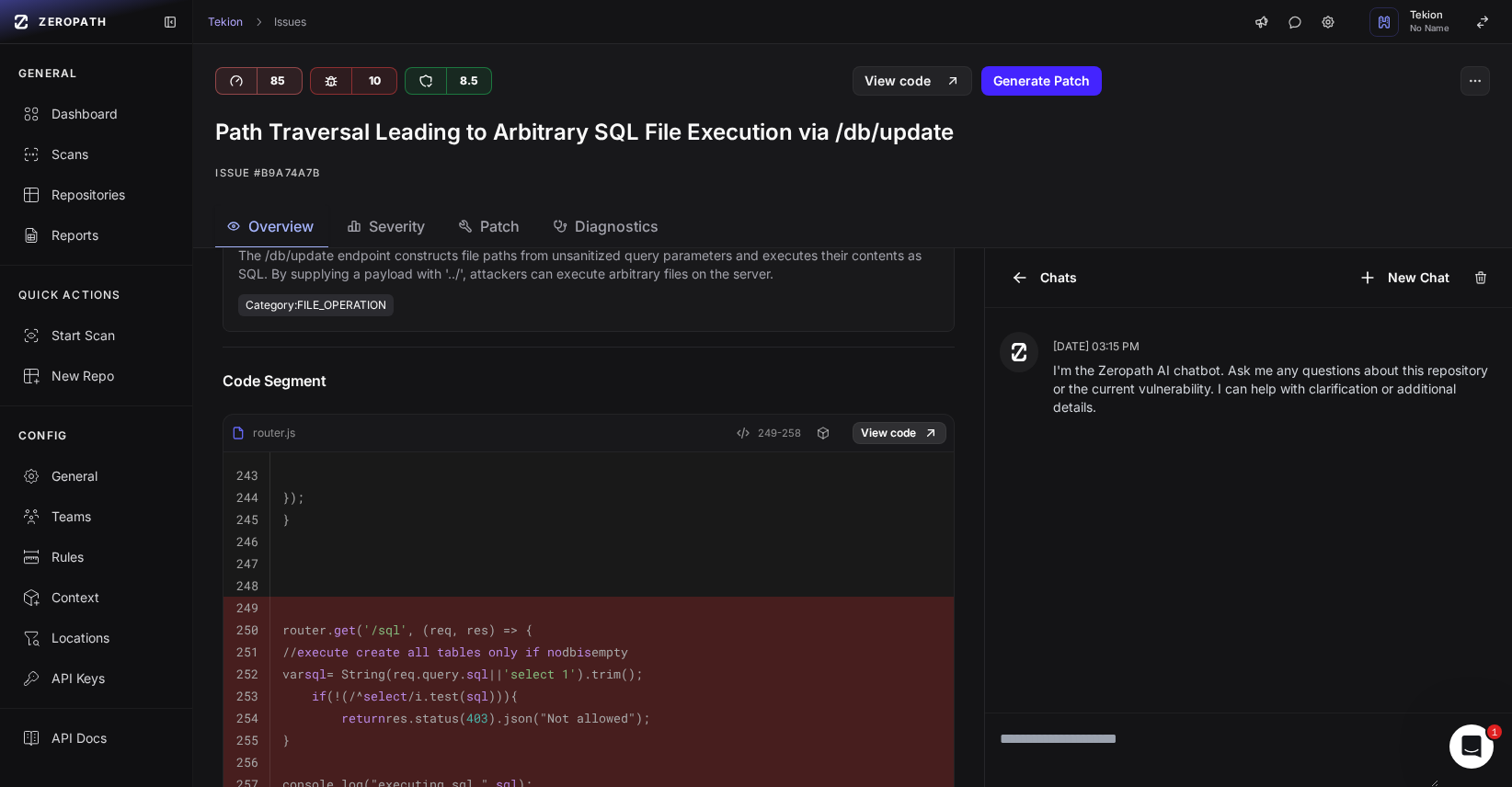 click on "View code" at bounding box center [899, 433] 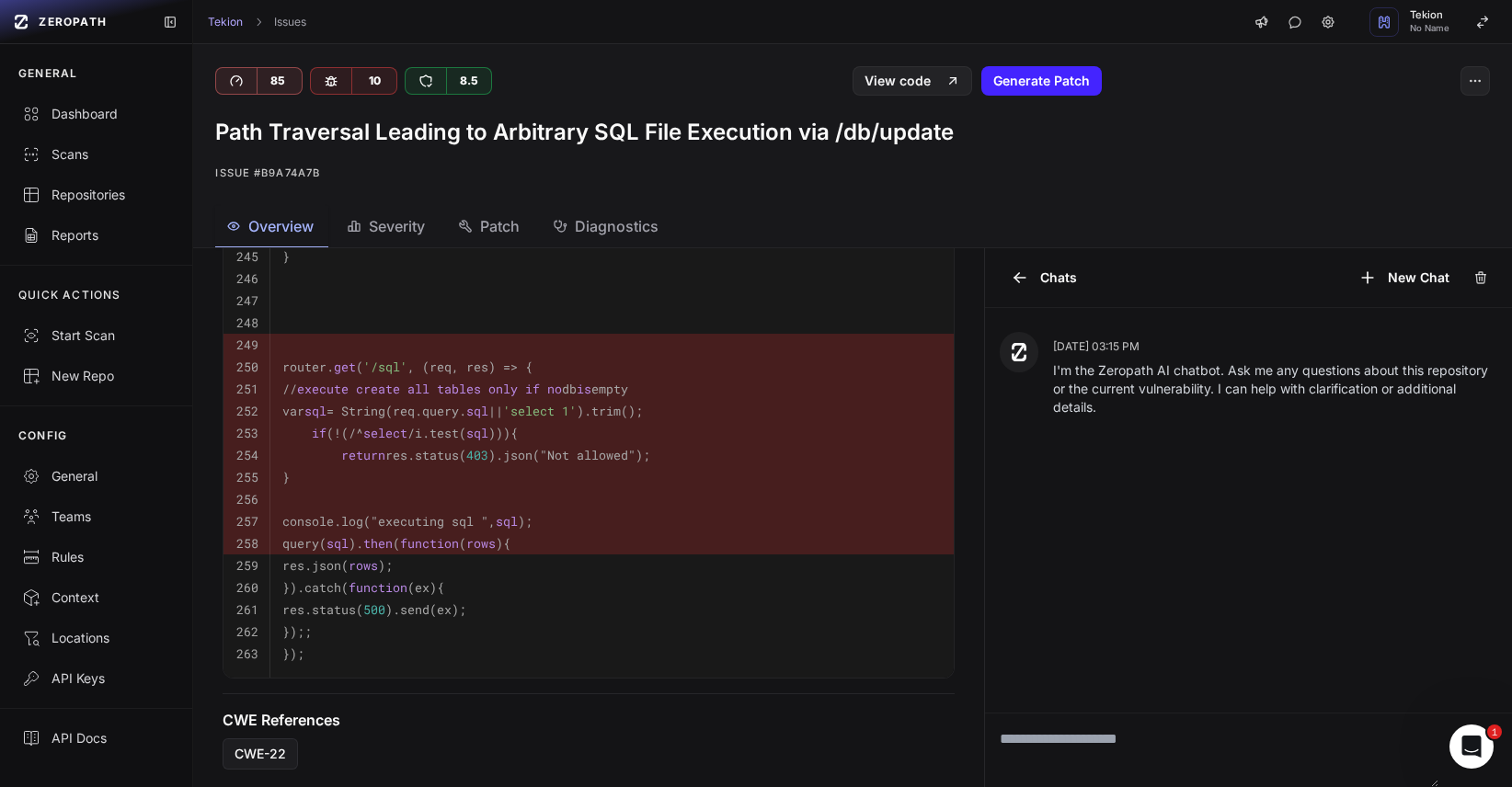 scroll, scrollTop: 682, scrollLeft: 0, axis: vertical 